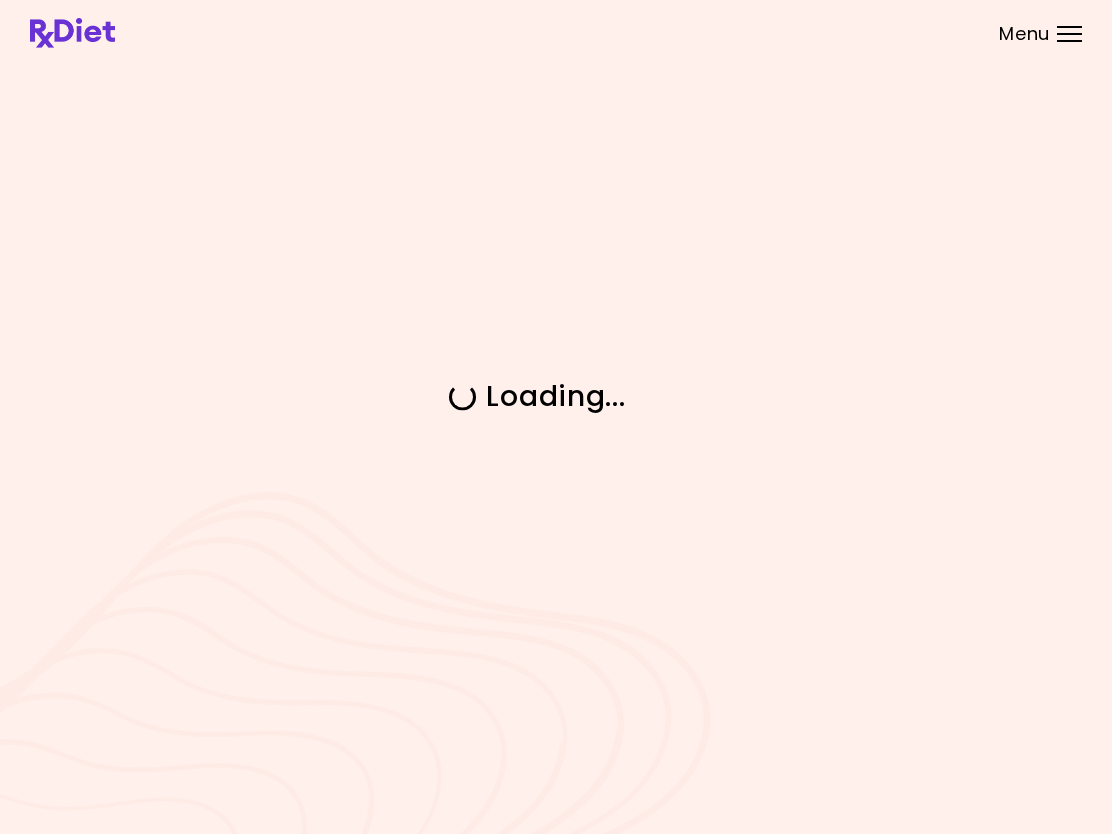 scroll, scrollTop: 0, scrollLeft: 0, axis: both 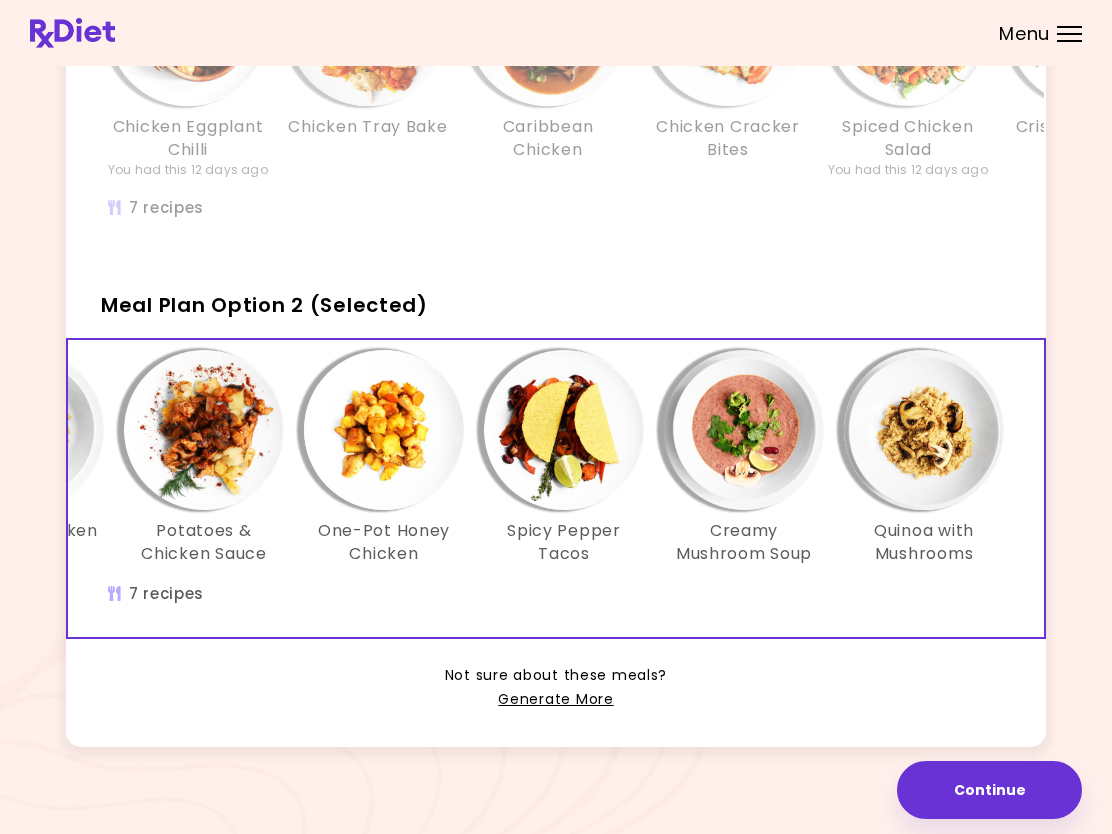 click on "Generate More" at bounding box center (555, 700) 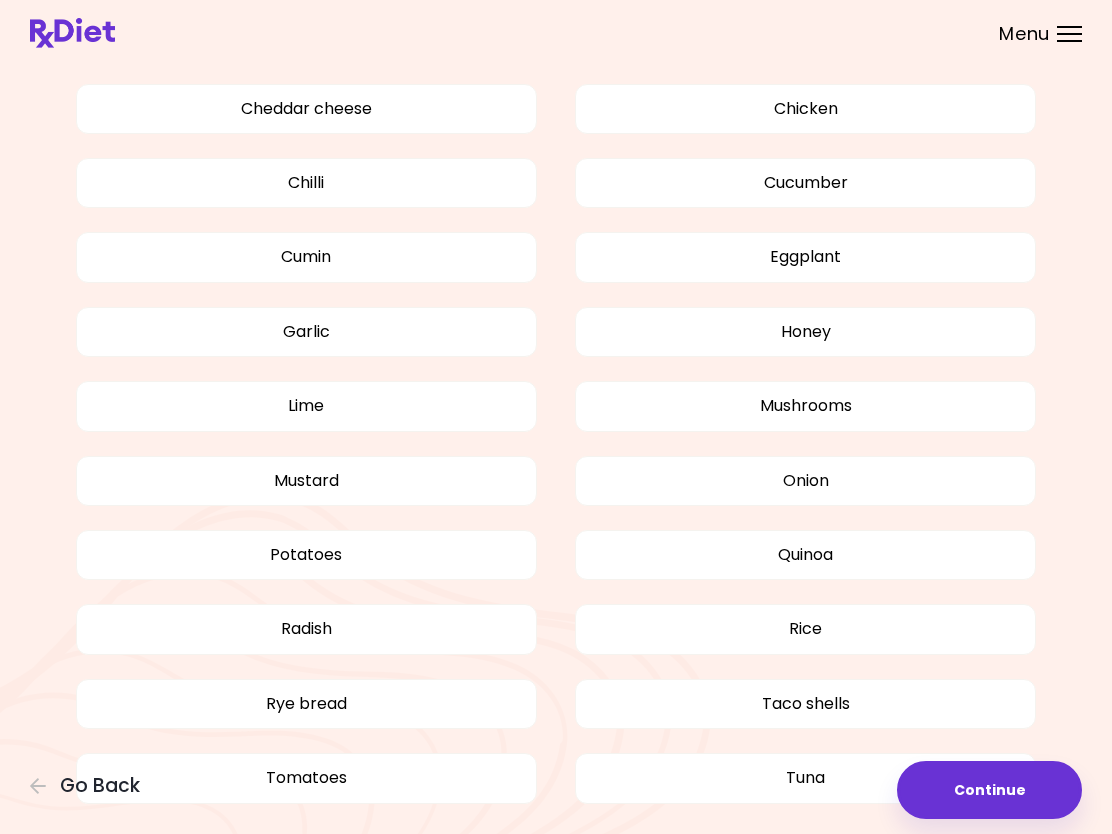 scroll, scrollTop: 1328, scrollLeft: 0, axis: vertical 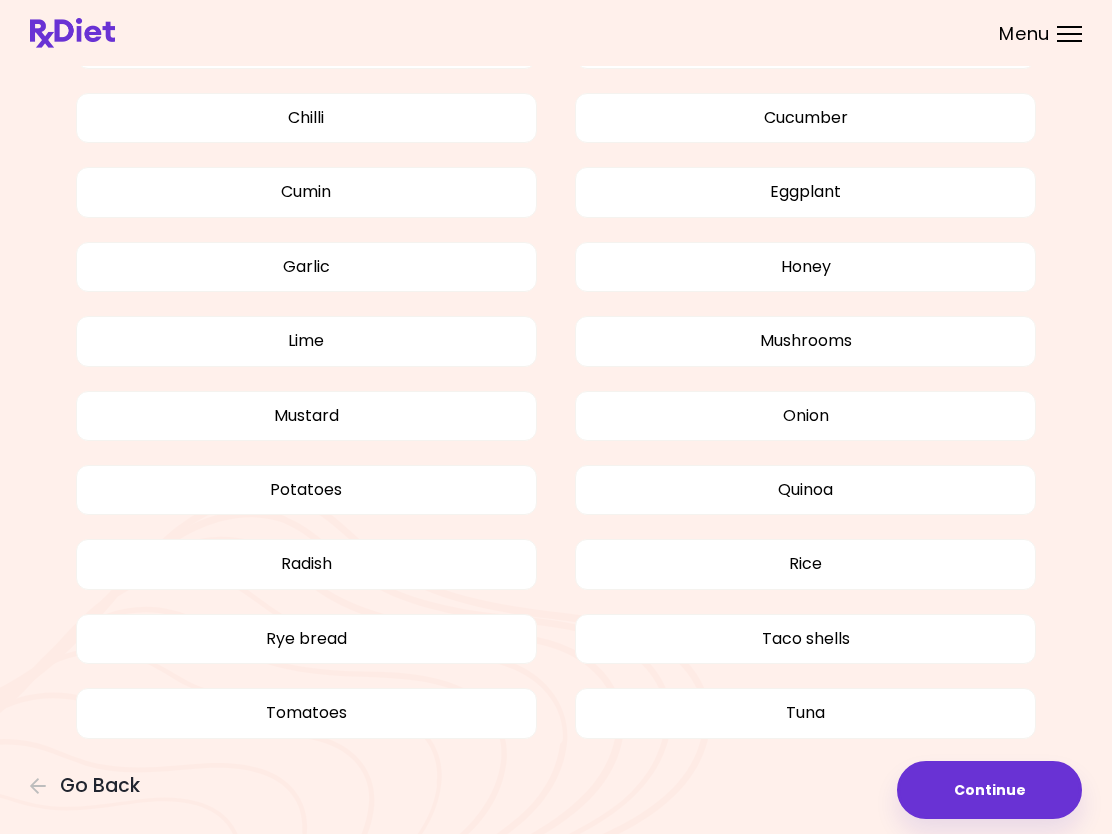 click on "Menu" at bounding box center (1069, 34) 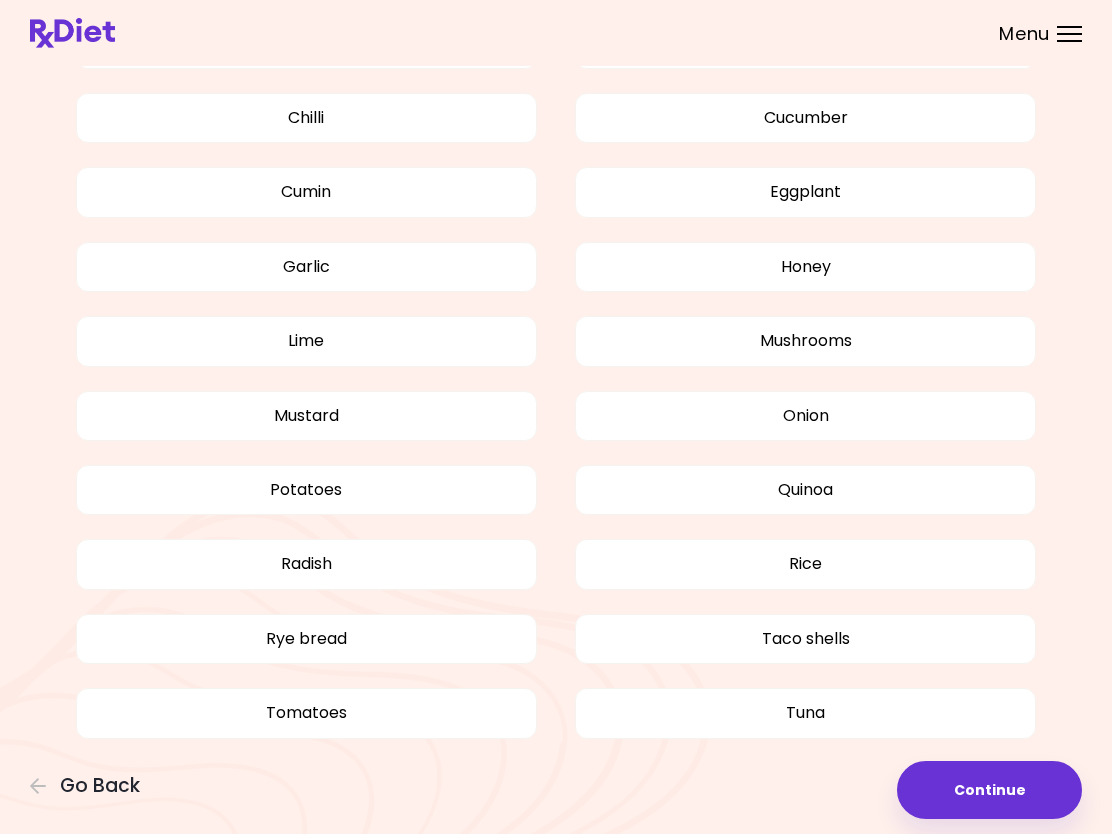 click at bounding box center [556, 33] 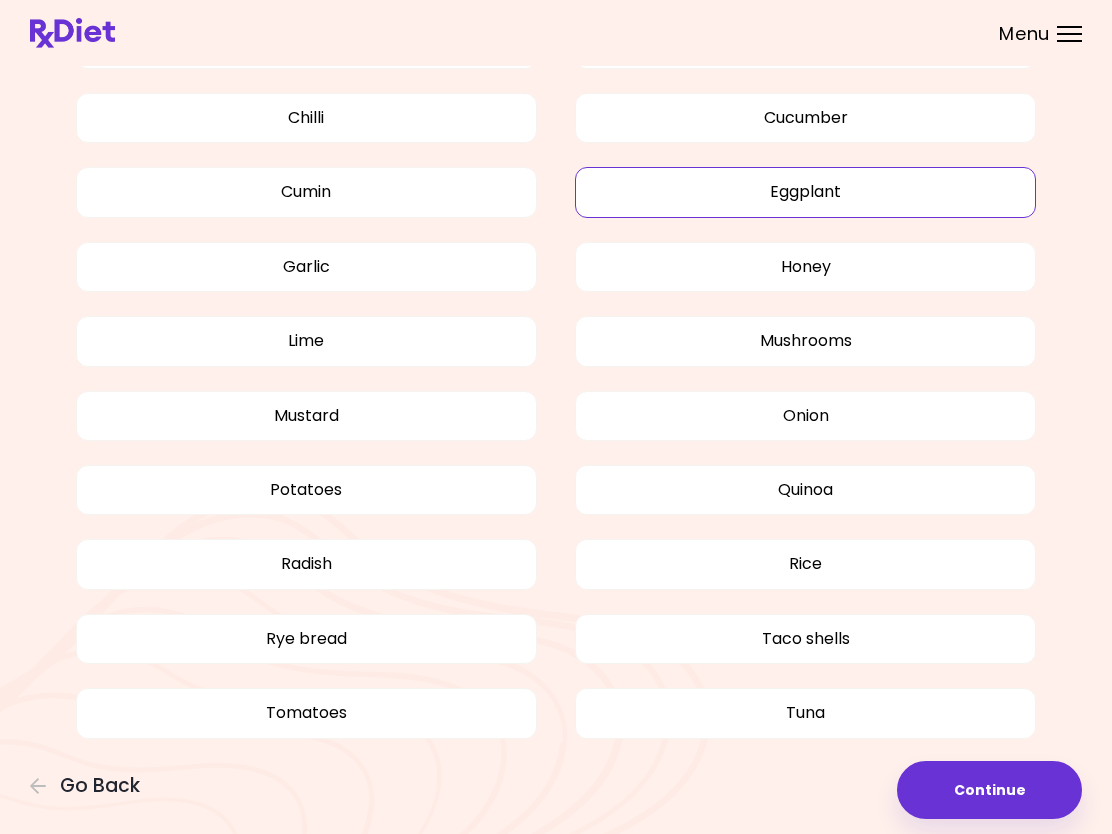 click on "Continue" at bounding box center (989, 790) 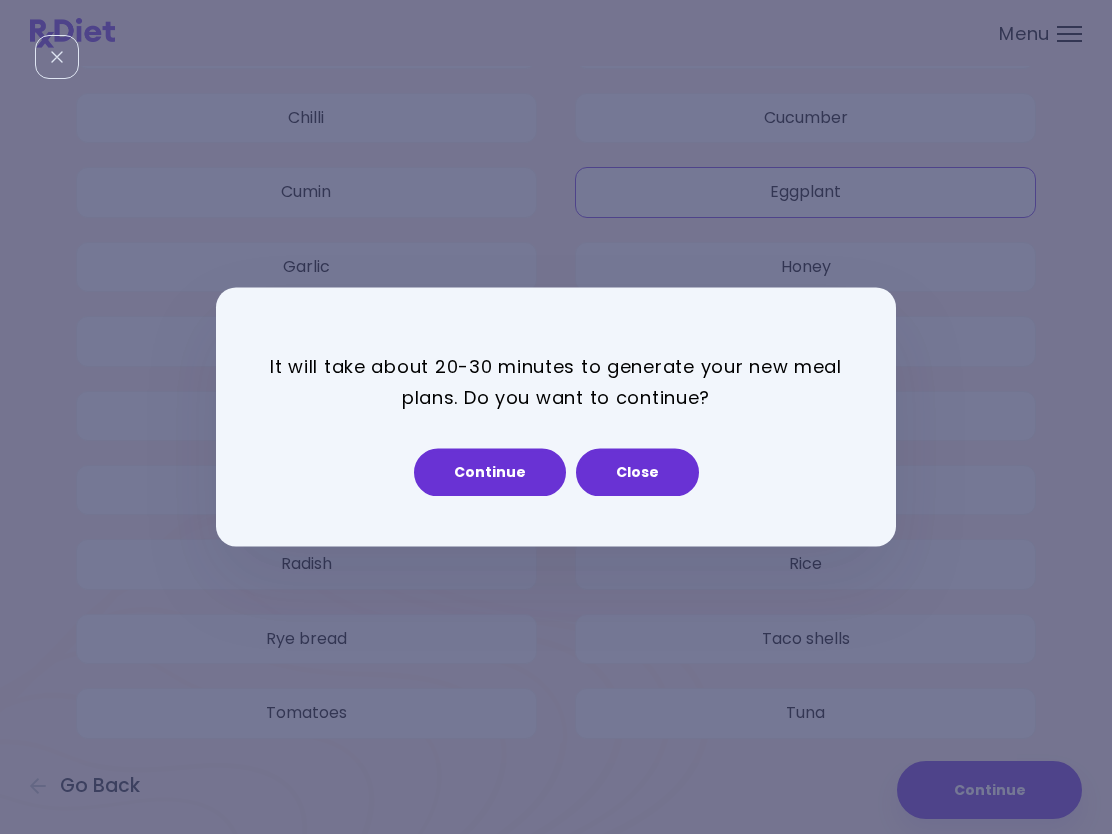 click on "Continue" at bounding box center [490, 473] 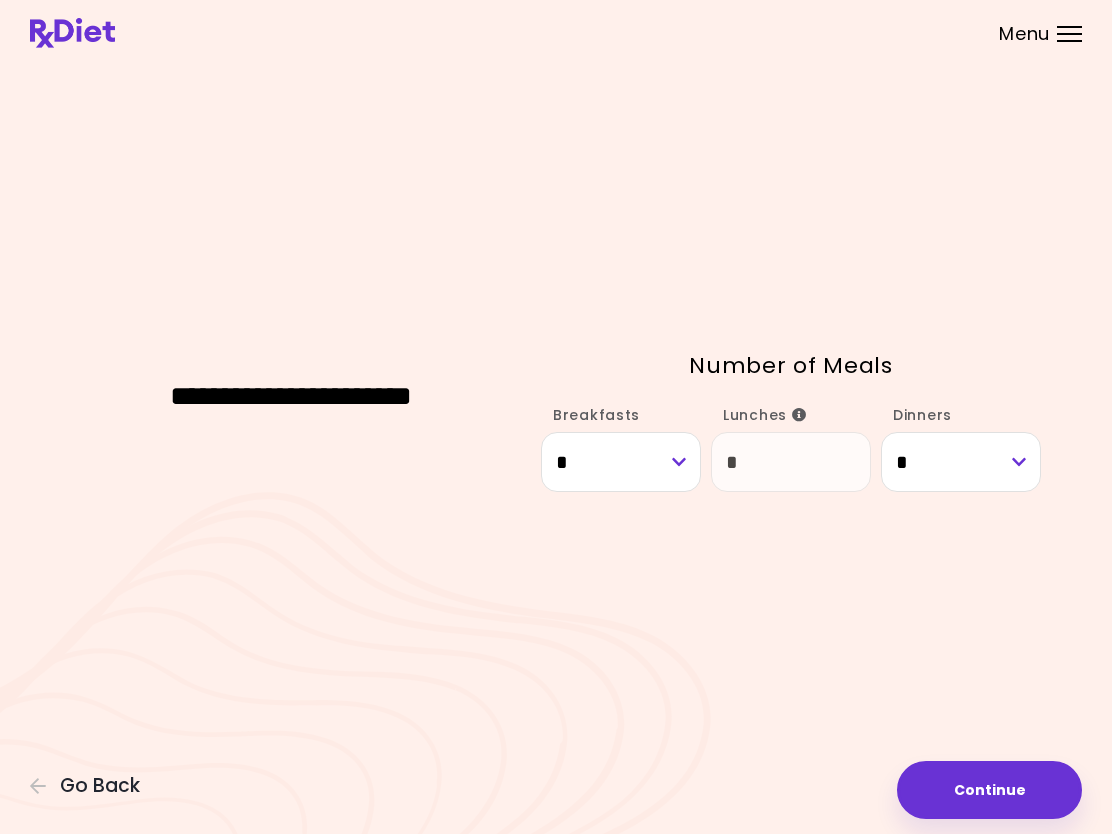 scroll, scrollTop: 0, scrollLeft: 0, axis: both 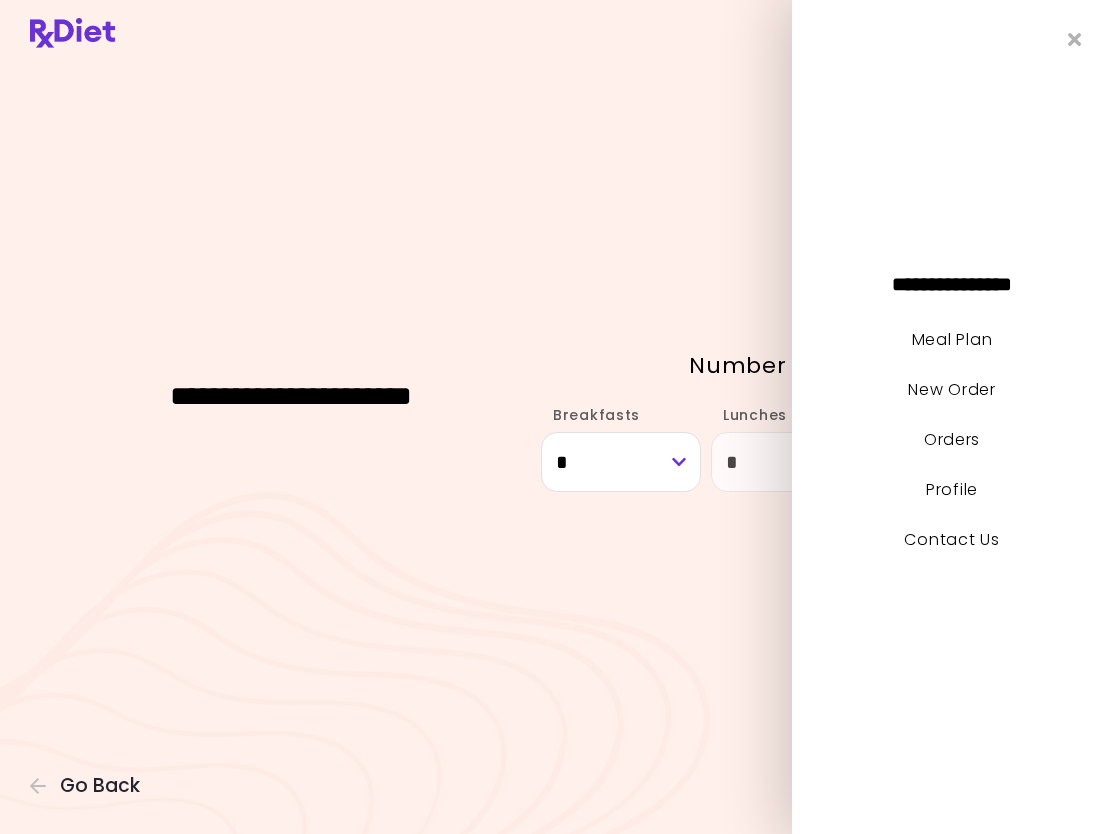 click on "Profile" at bounding box center (952, 489) 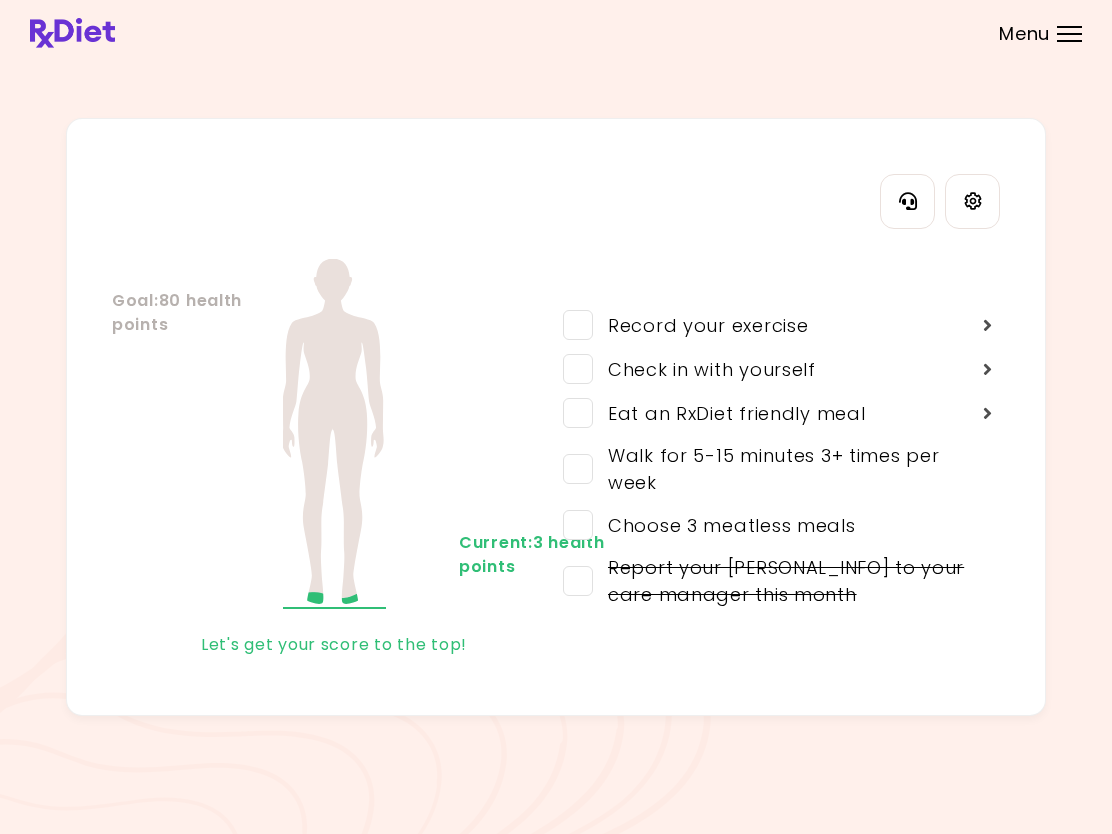 click 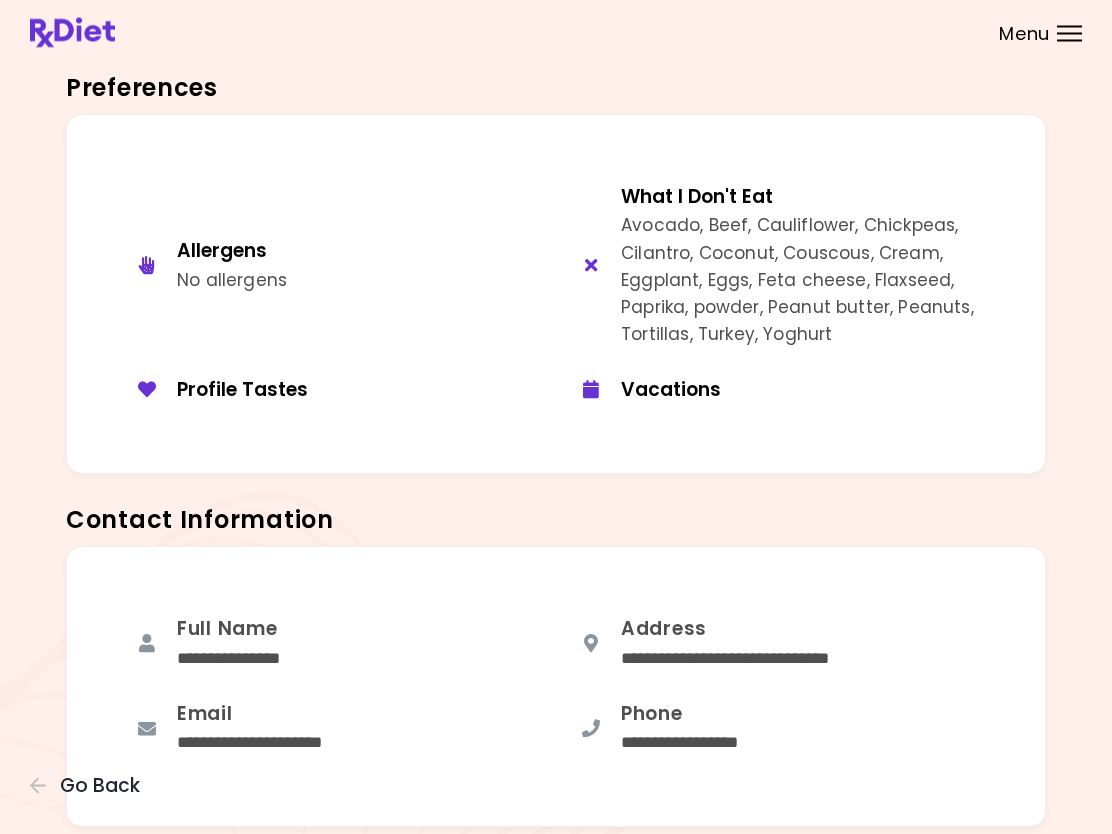 scroll, scrollTop: 0, scrollLeft: 0, axis: both 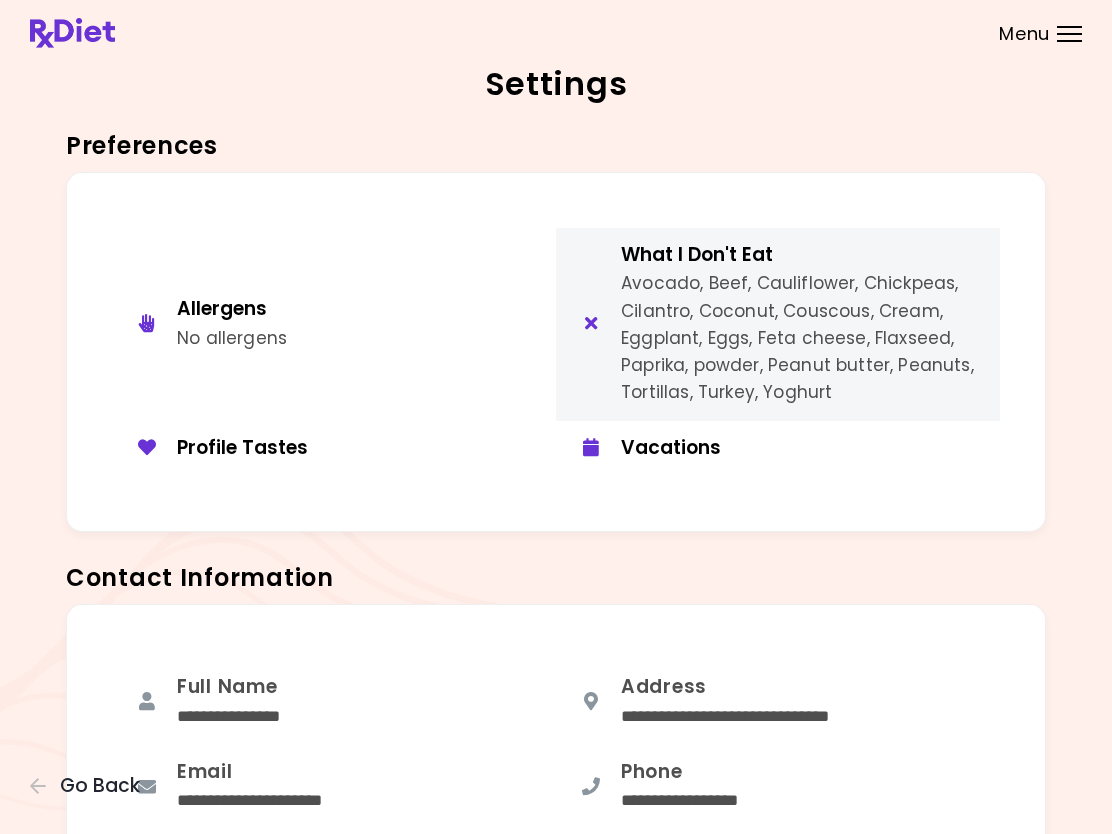 click at bounding box center (591, 323) 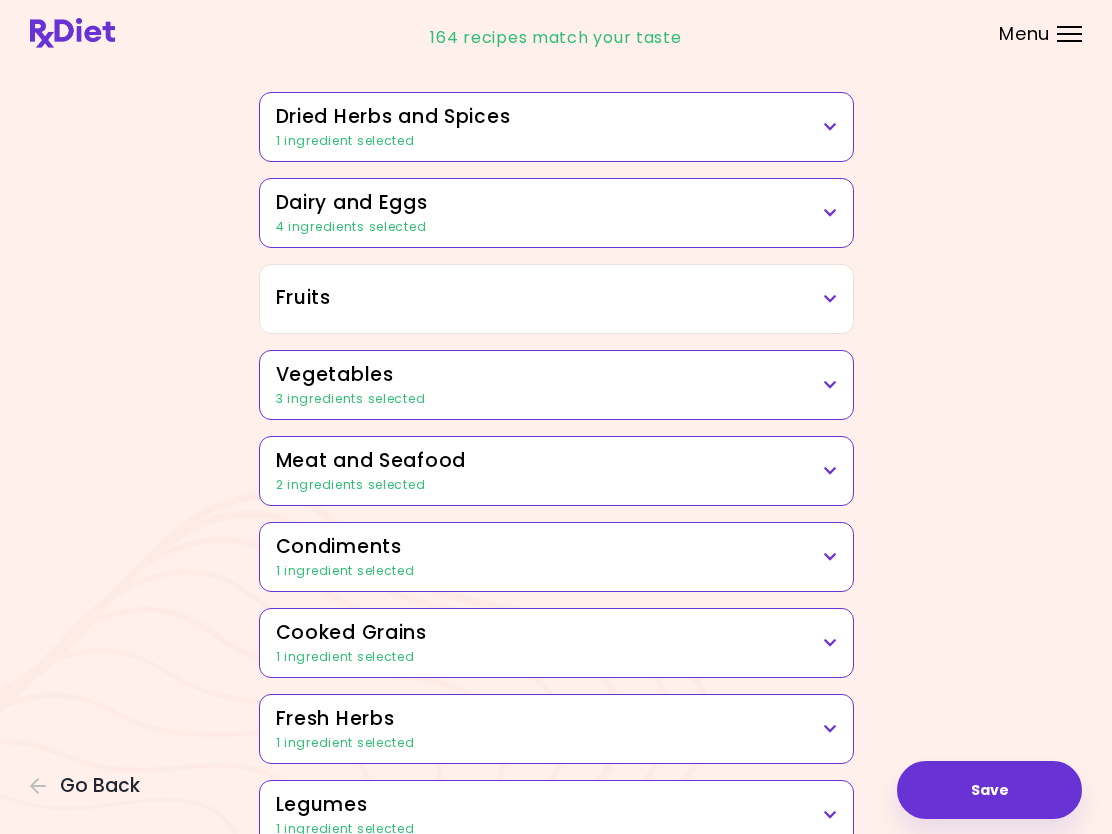 scroll, scrollTop: 147, scrollLeft: 0, axis: vertical 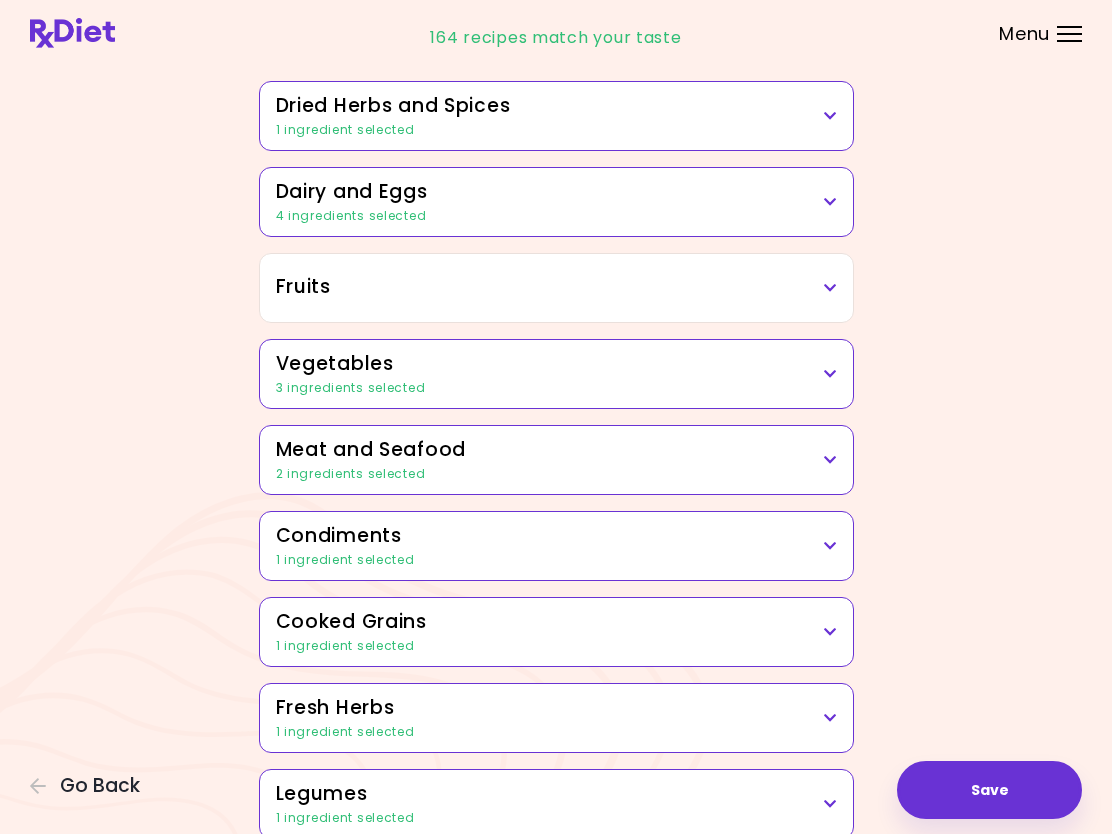 click at bounding box center [830, 374] 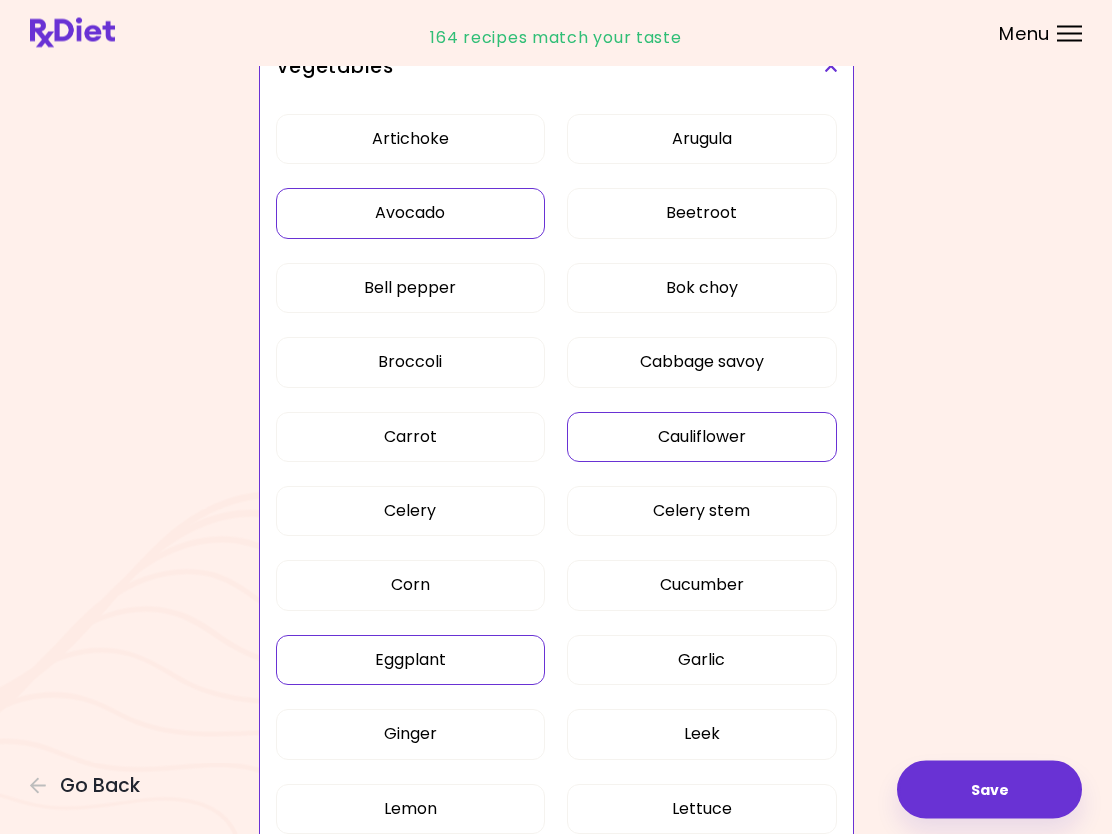 scroll, scrollTop: 456, scrollLeft: 0, axis: vertical 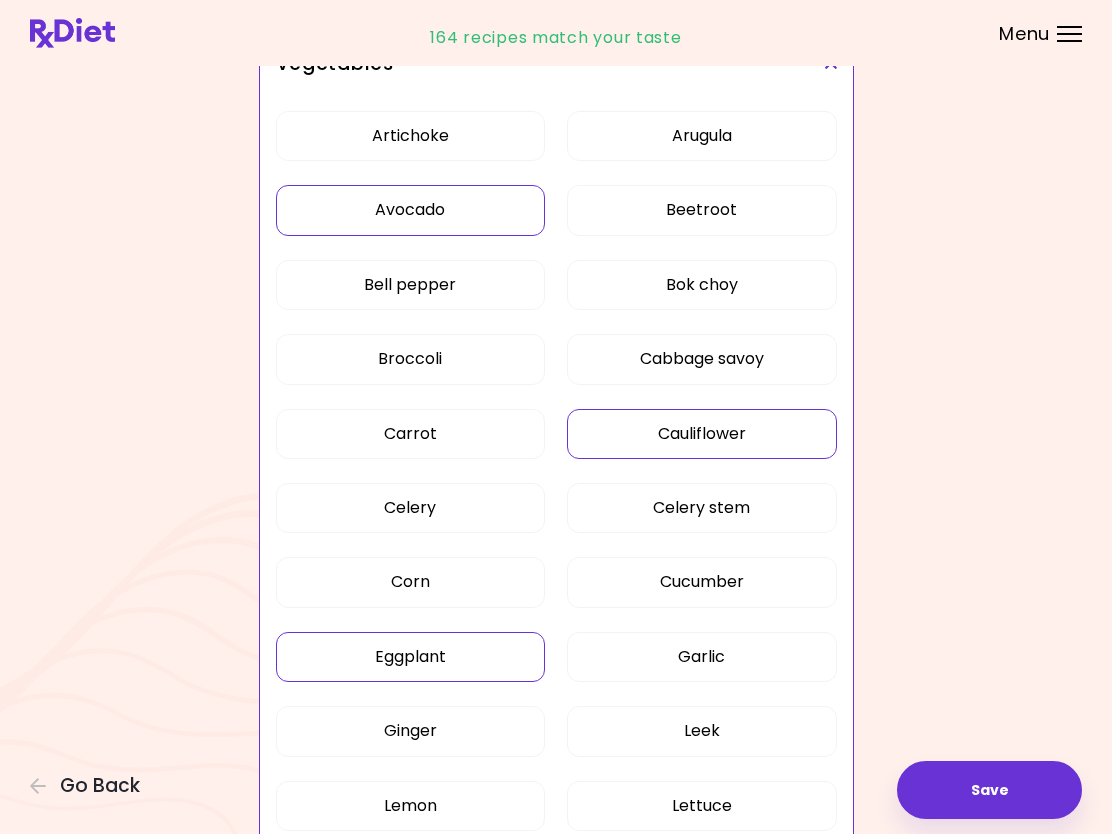 click on "Cauliflower" at bounding box center (701, 434) 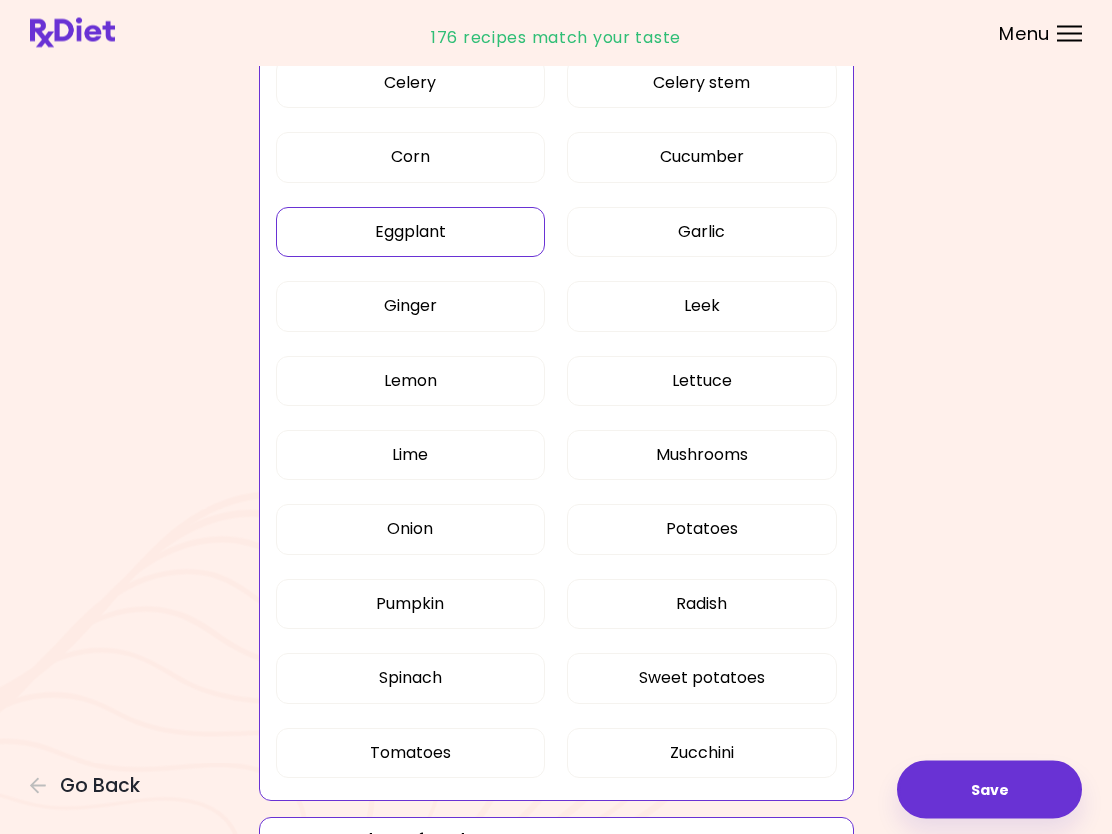 scroll, scrollTop: 894, scrollLeft: 0, axis: vertical 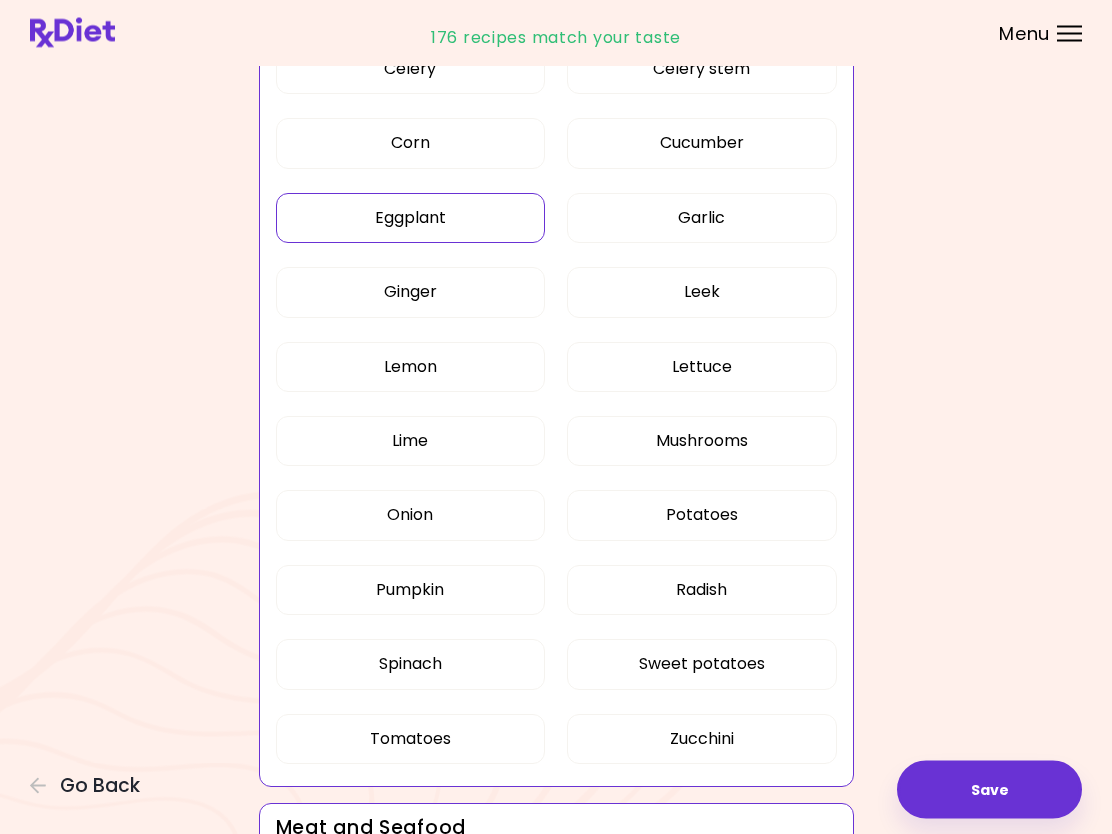 click on "Save" at bounding box center (989, 790) 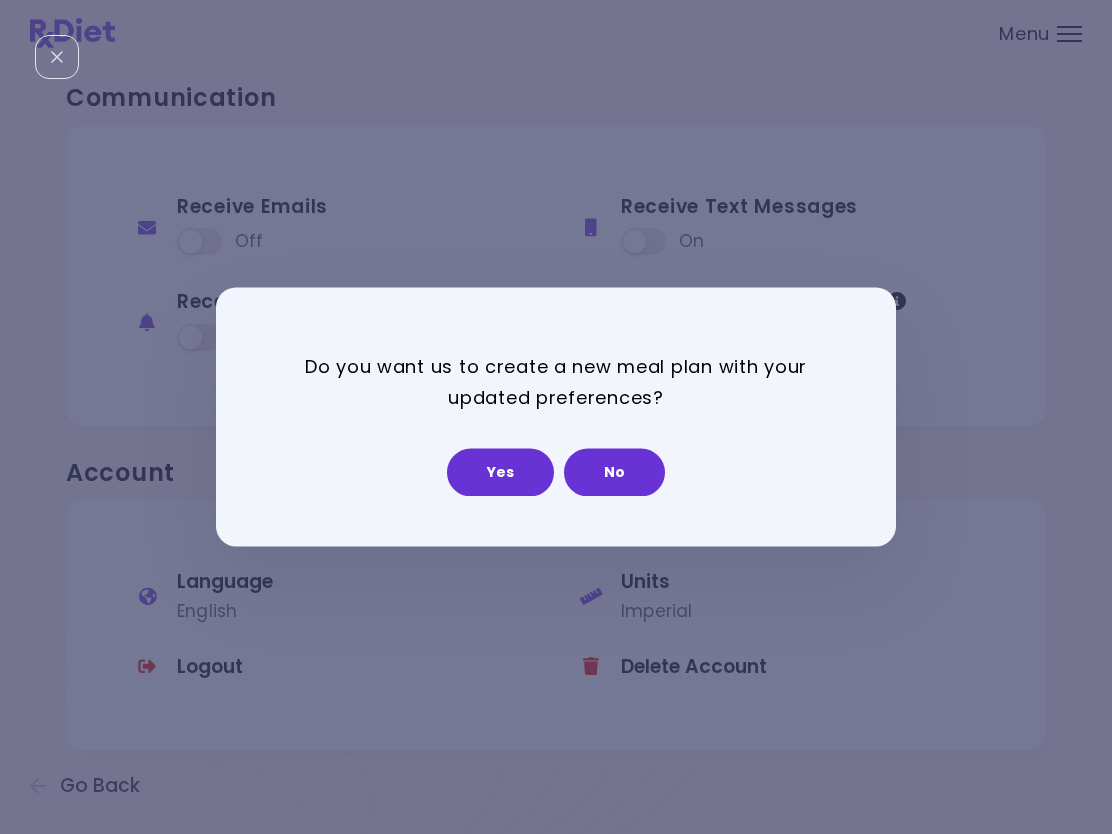scroll, scrollTop: 0, scrollLeft: 0, axis: both 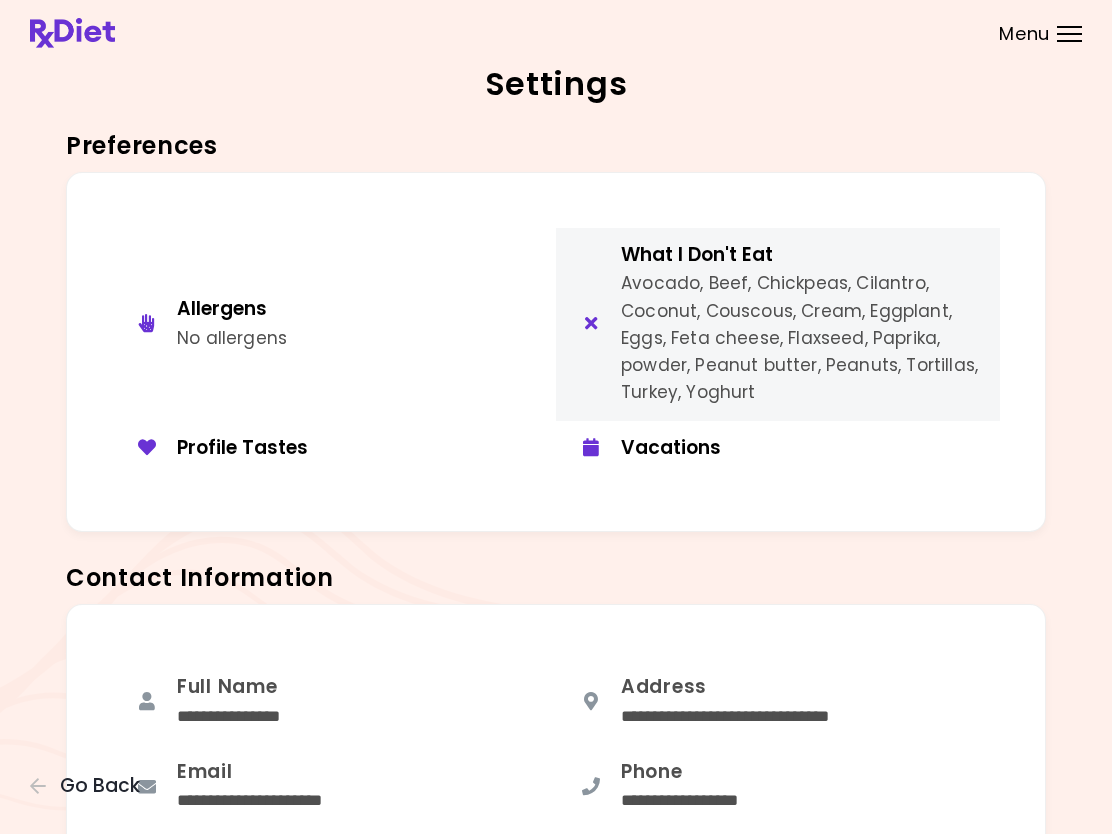 click on "What I Don't Eat Avocado, Beef, Chickpeas, Cilantro, Coconut, Couscous, Cream, Eggplant, Eggs, Feta cheese, Flaxseed, Paprika, powder, Peanut butter, Peanuts, Tortillas, Turkey, Yoghurt" at bounding box center [778, 325] 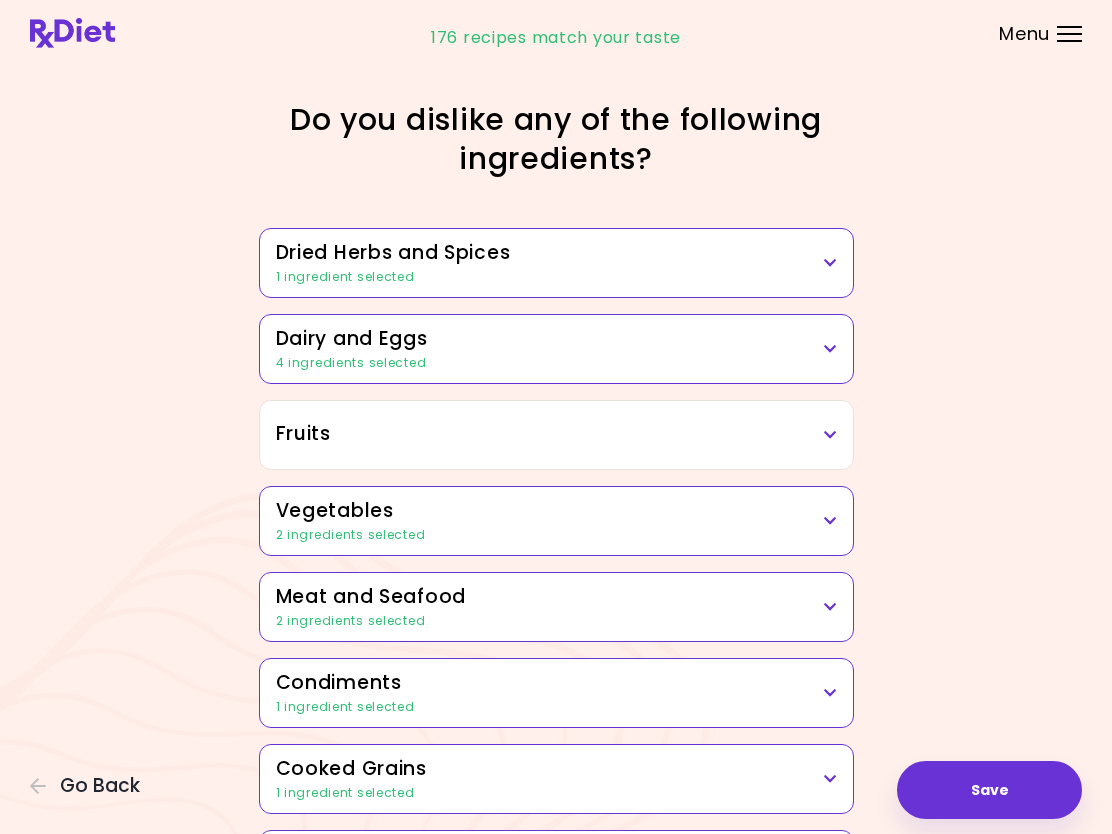 click at bounding box center (830, 349) 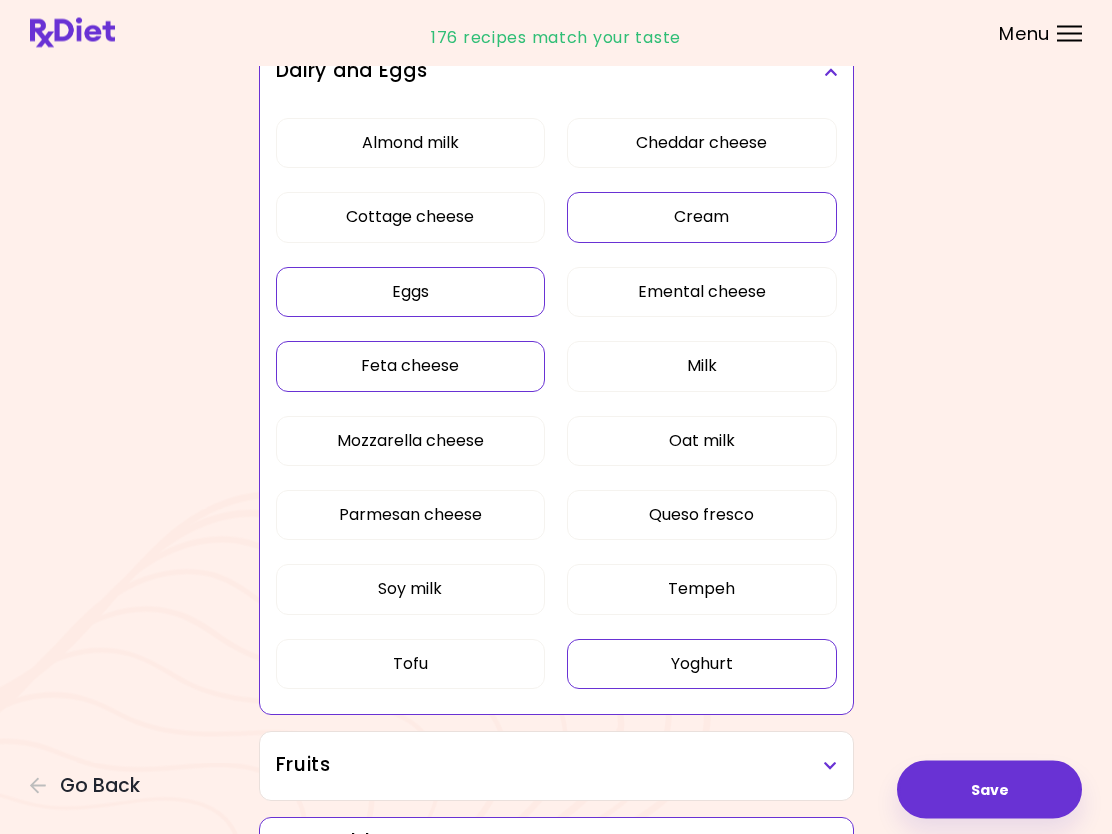scroll, scrollTop: 277, scrollLeft: 0, axis: vertical 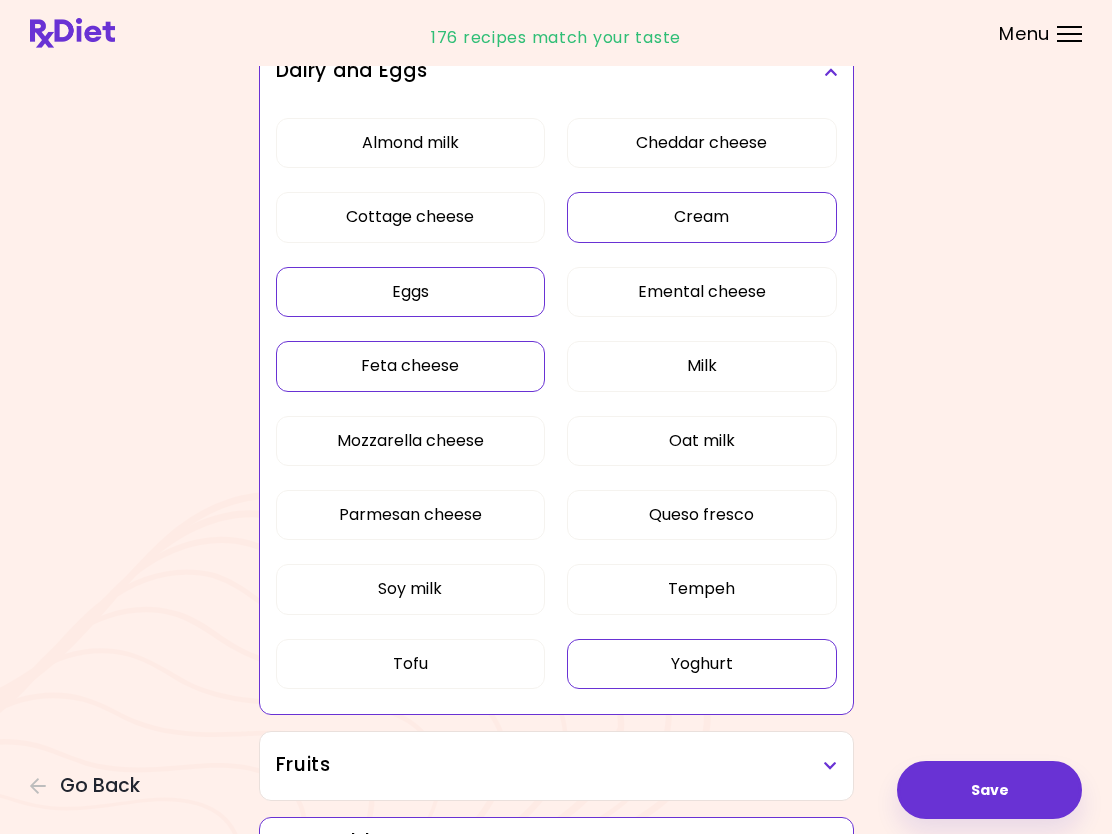 click on "Tofu" at bounding box center [410, 664] 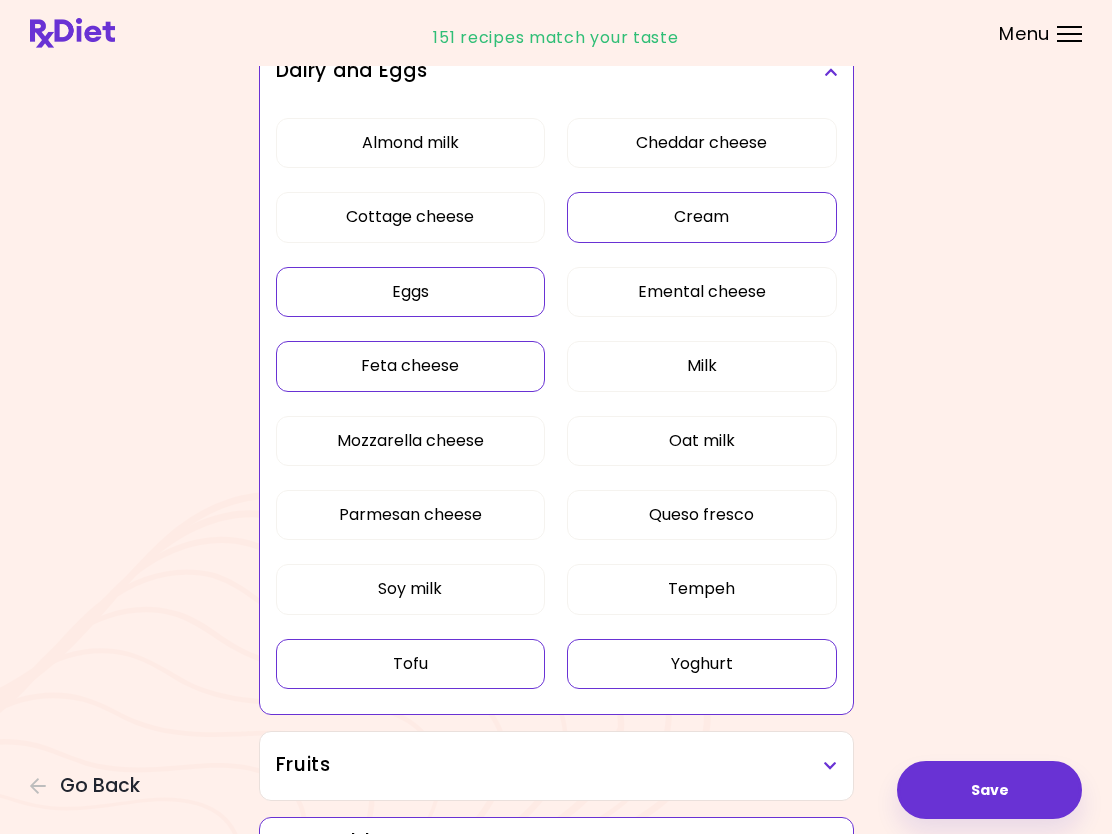 click on "Oat milk" at bounding box center (701, 441) 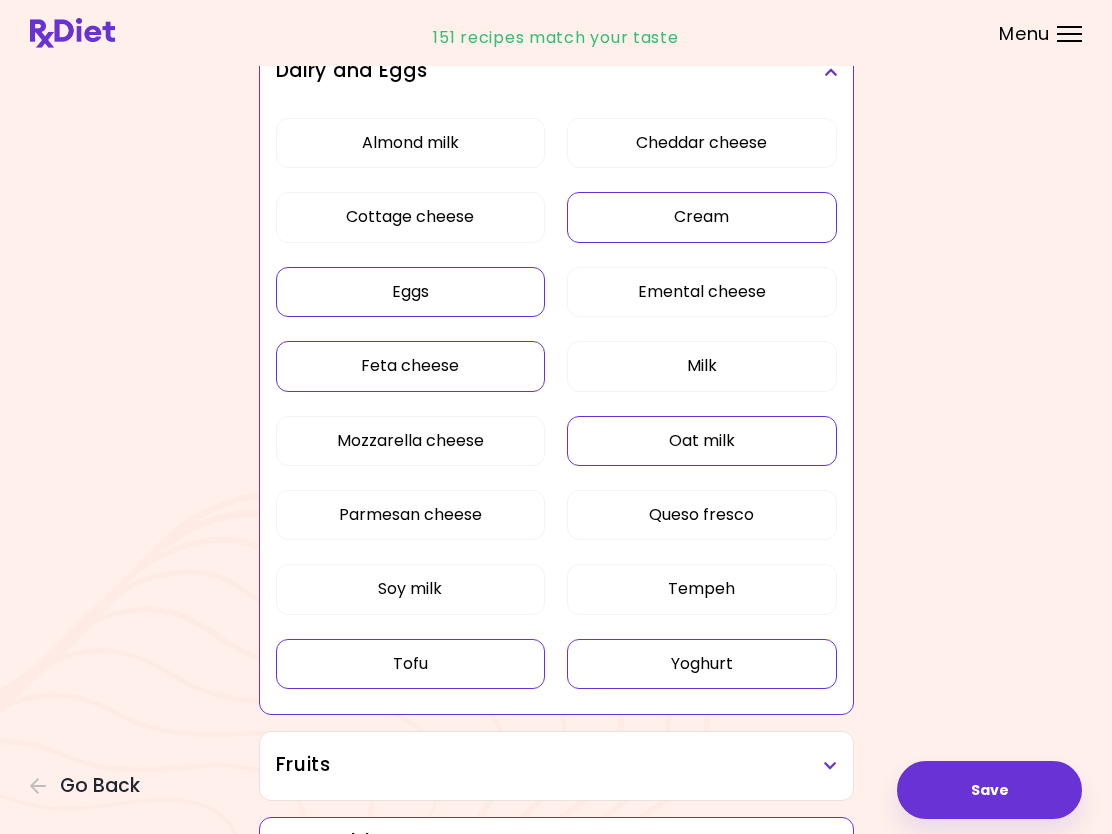 click on "Tempeh" at bounding box center [701, 589] 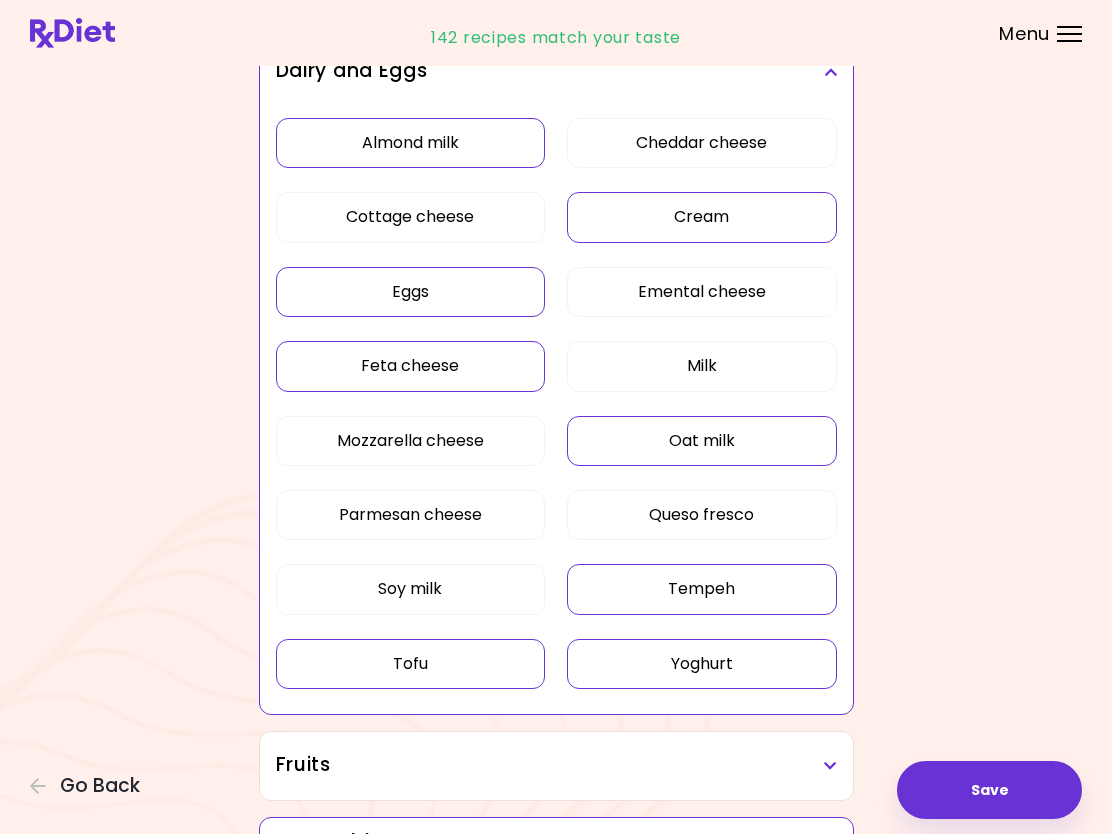 click on "Almond milk" at bounding box center [410, 143] 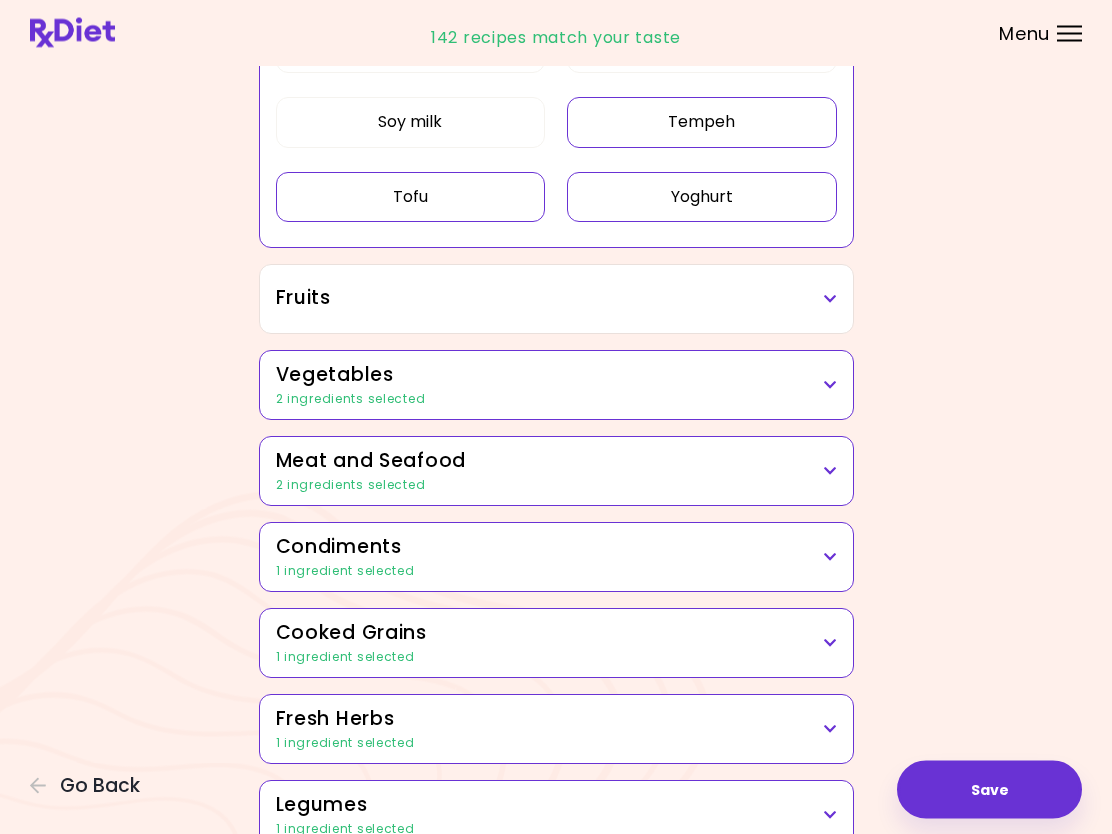 scroll, scrollTop: 764, scrollLeft: 0, axis: vertical 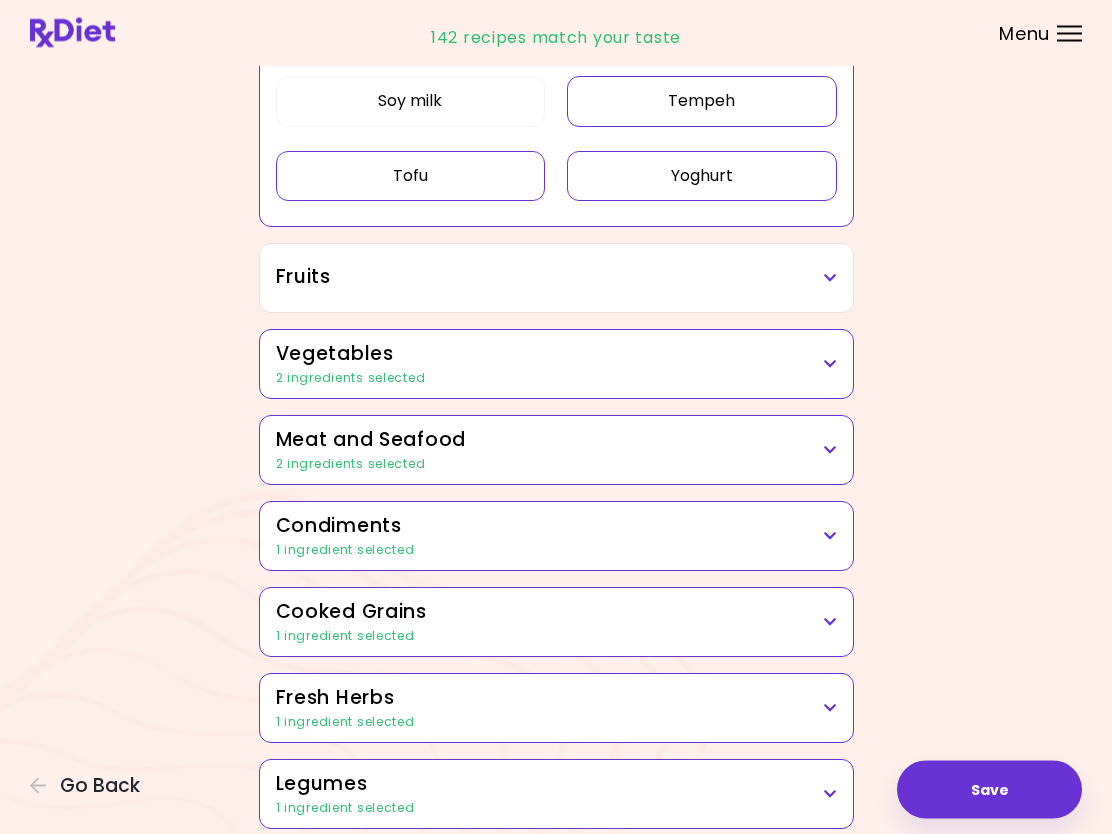 click at bounding box center [830, 365] 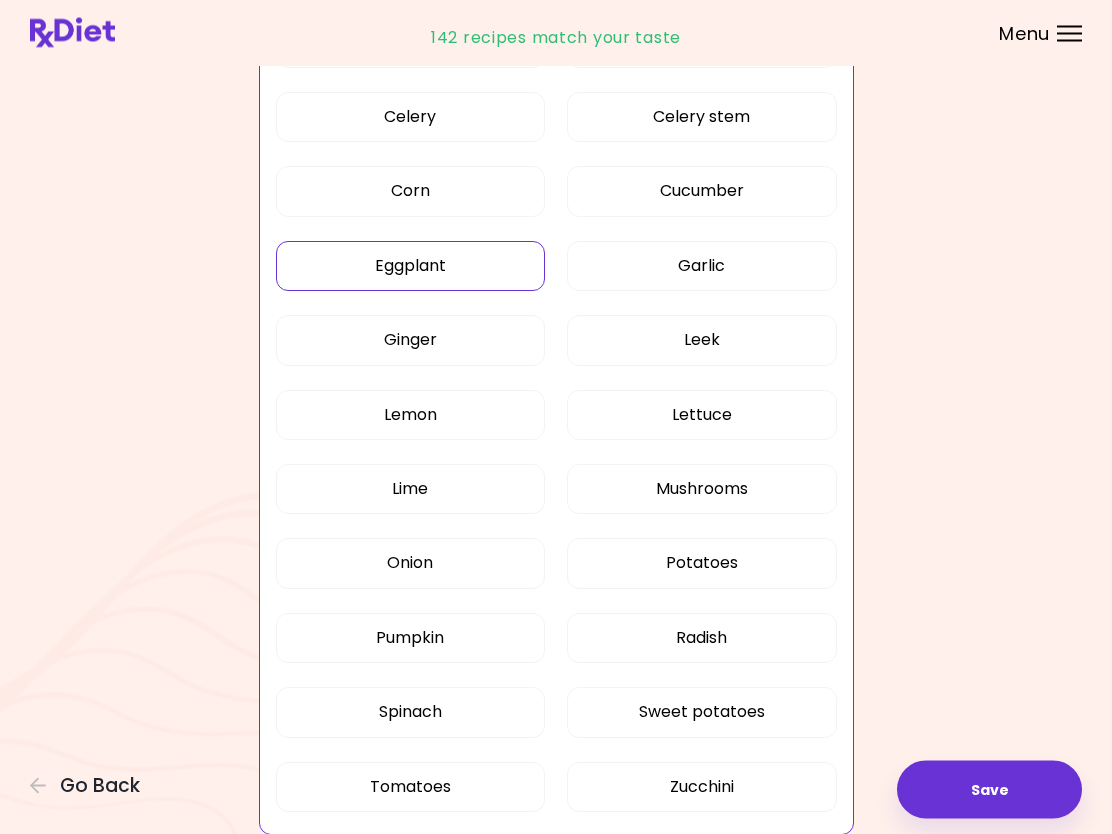 scroll, scrollTop: 1455, scrollLeft: 0, axis: vertical 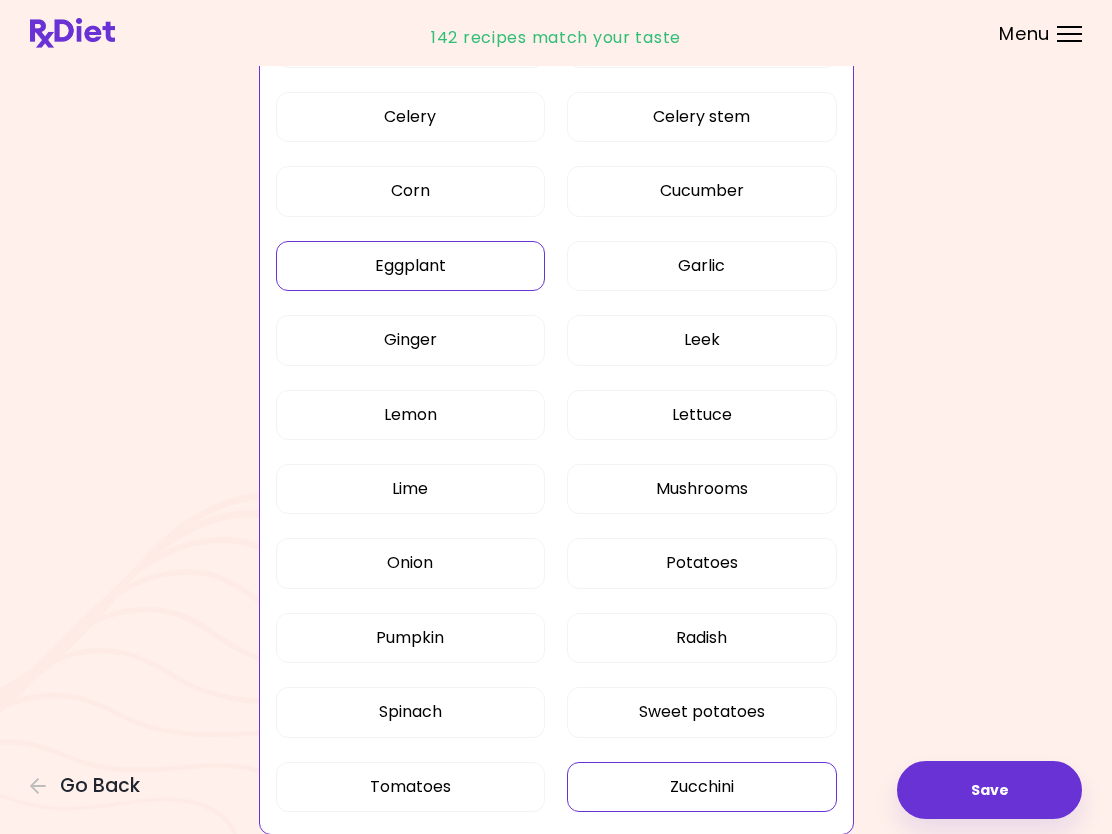 click on "Zucchini" at bounding box center [701, 787] 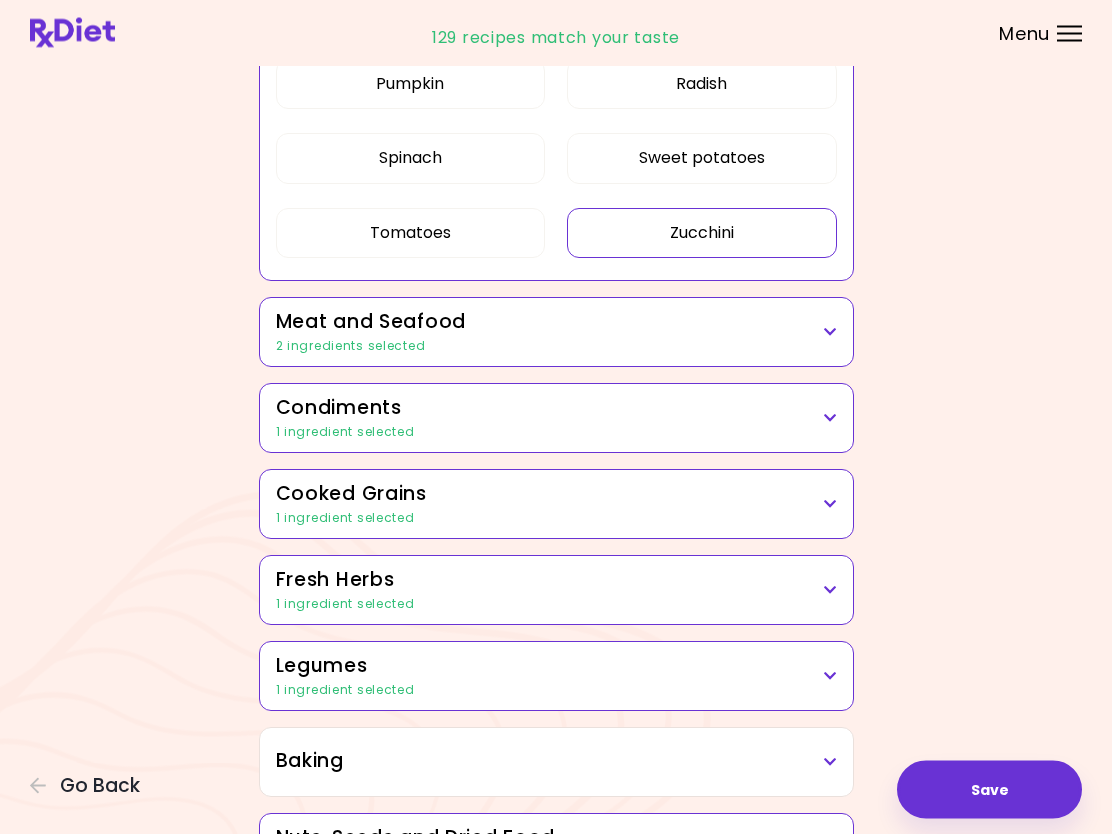 scroll, scrollTop: 2007, scrollLeft: 0, axis: vertical 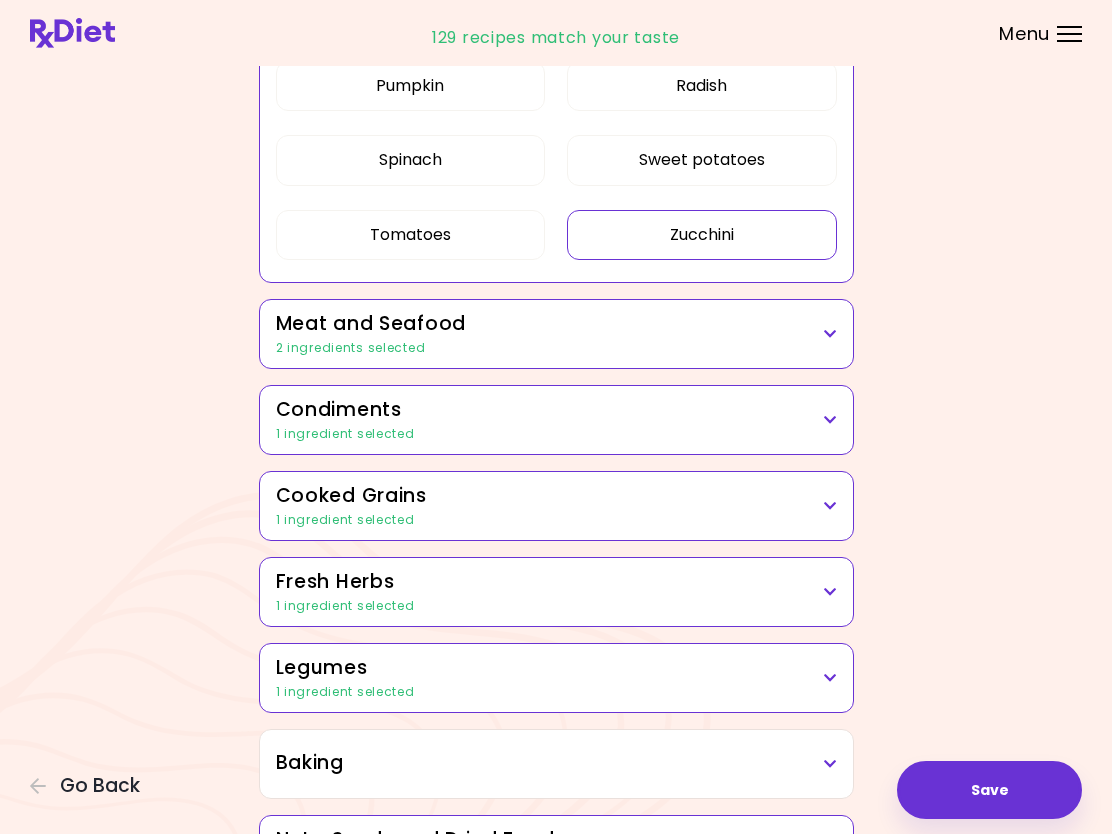 click at bounding box center [830, 334] 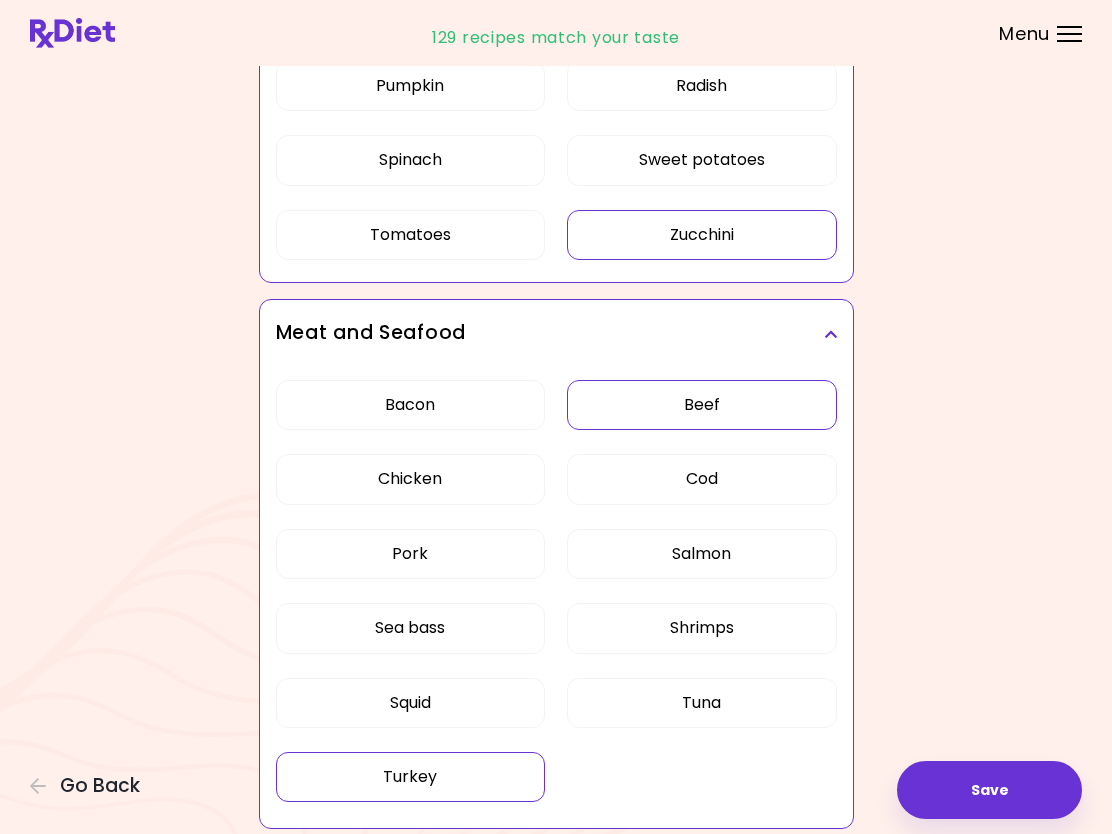 click on "Turkey" at bounding box center (410, 777) 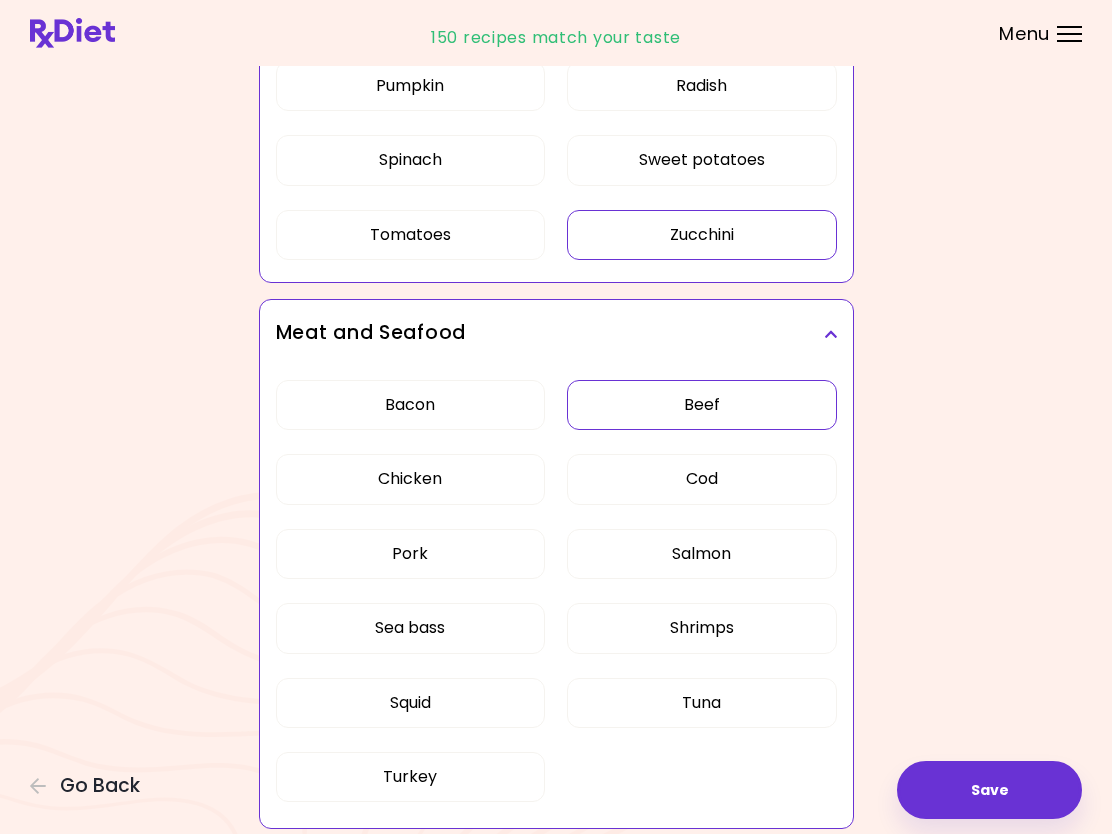 click on "Beef" at bounding box center [701, 405] 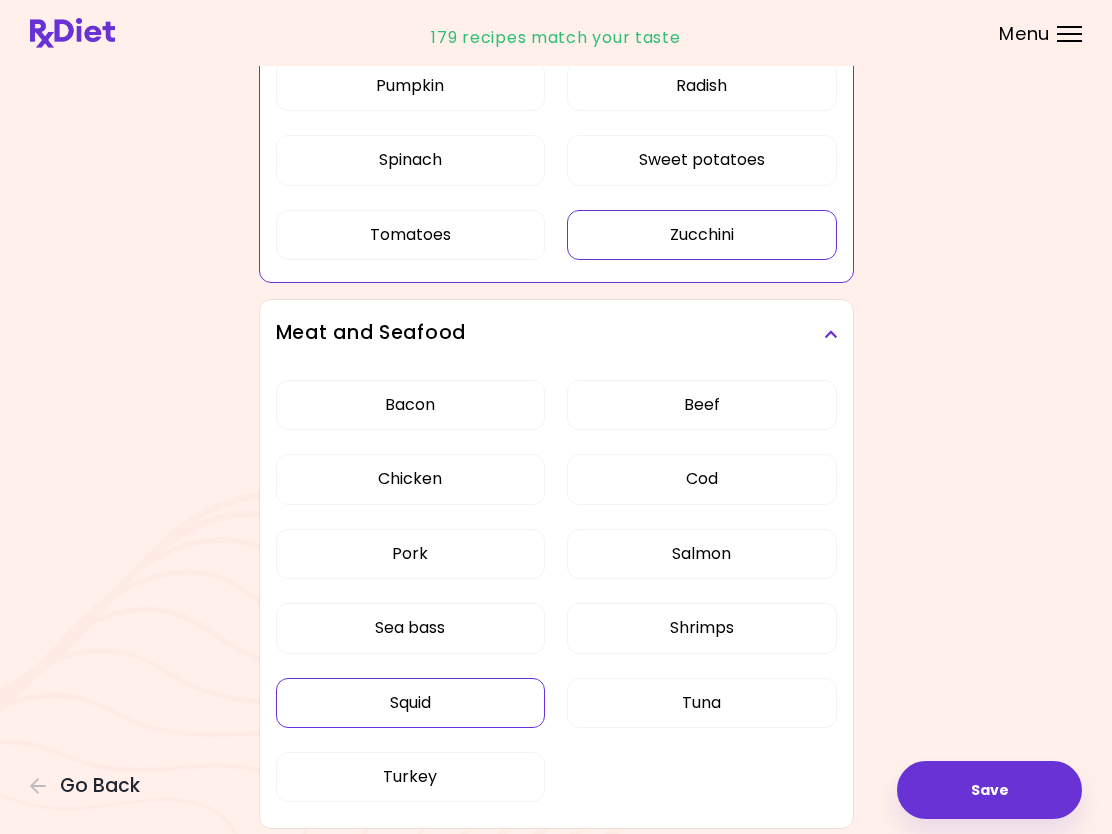 click on "Squid" at bounding box center (410, 703) 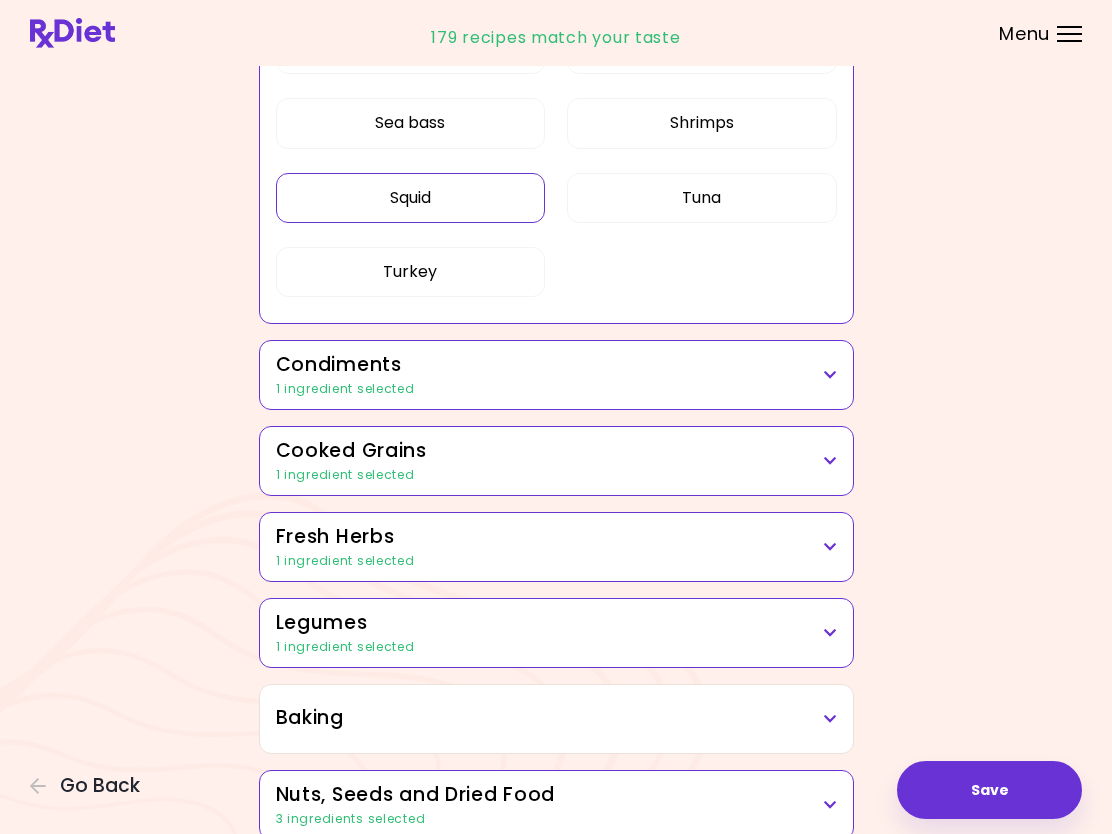 scroll, scrollTop: 2518, scrollLeft: 0, axis: vertical 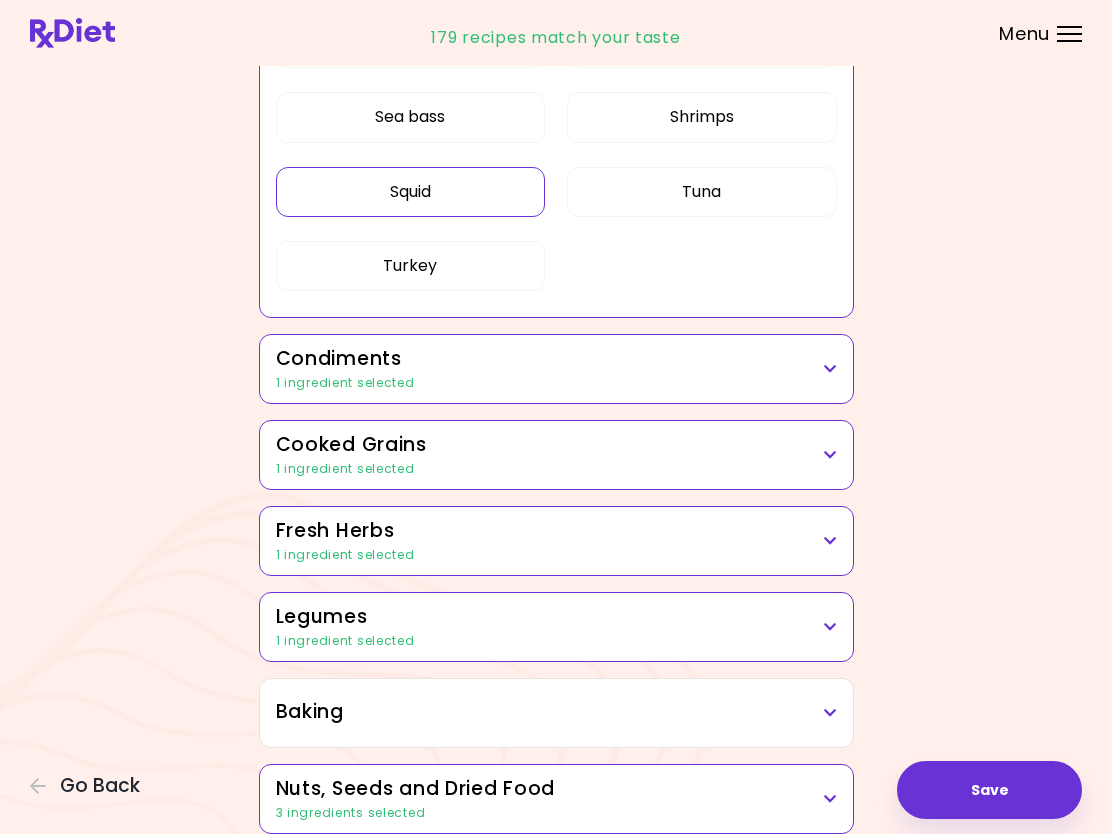click at bounding box center [830, 369] 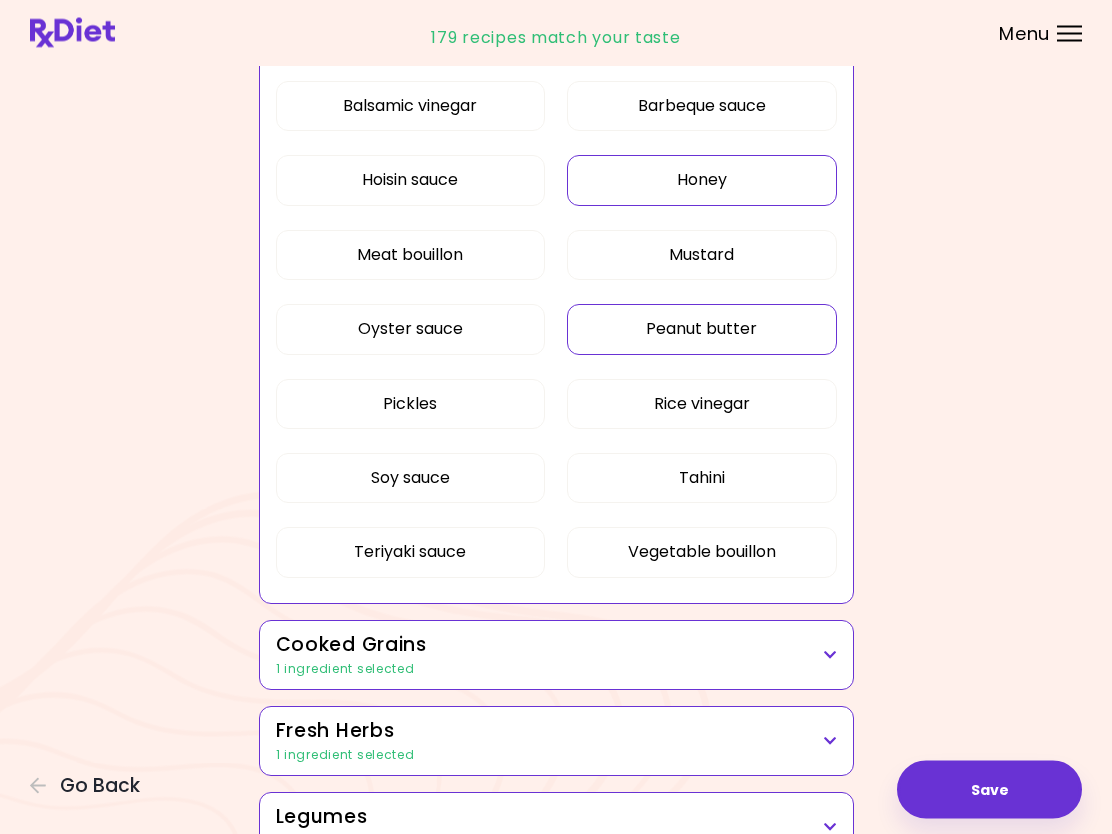 scroll, scrollTop: 2852, scrollLeft: 0, axis: vertical 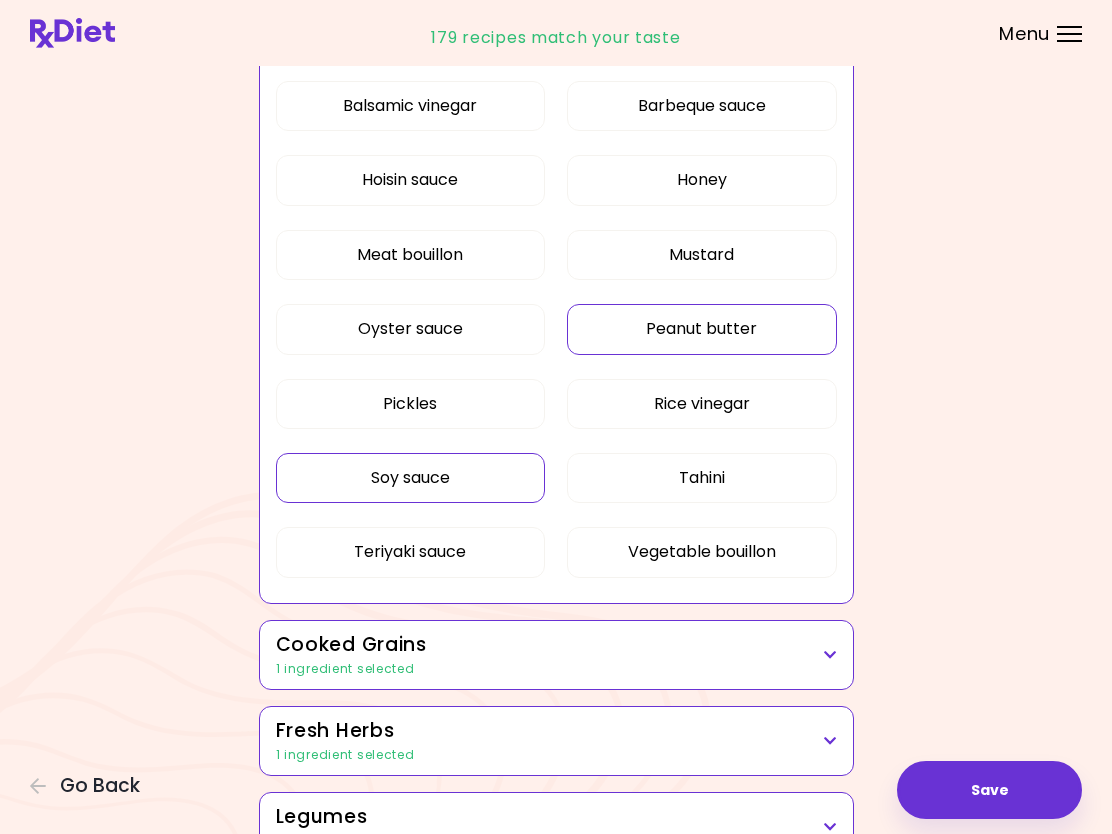 click on "Soy sauce" at bounding box center [410, 478] 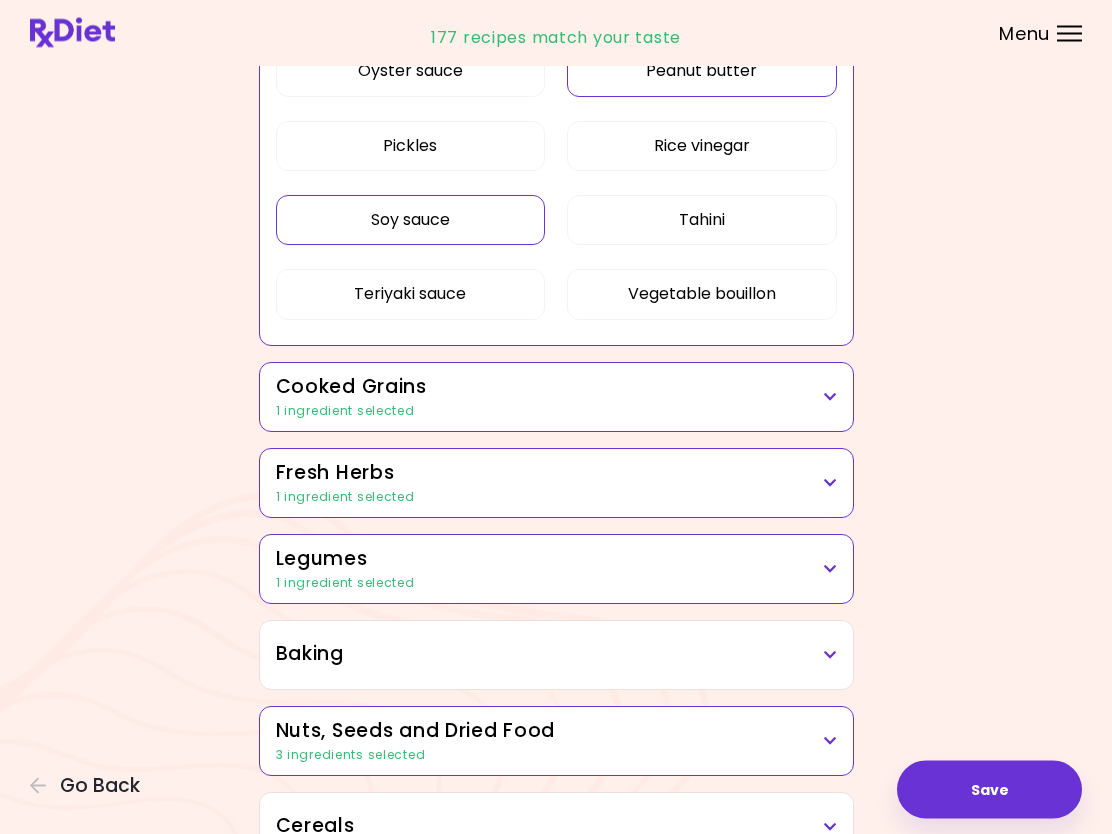 scroll, scrollTop: 3110, scrollLeft: 0, axis: vertical 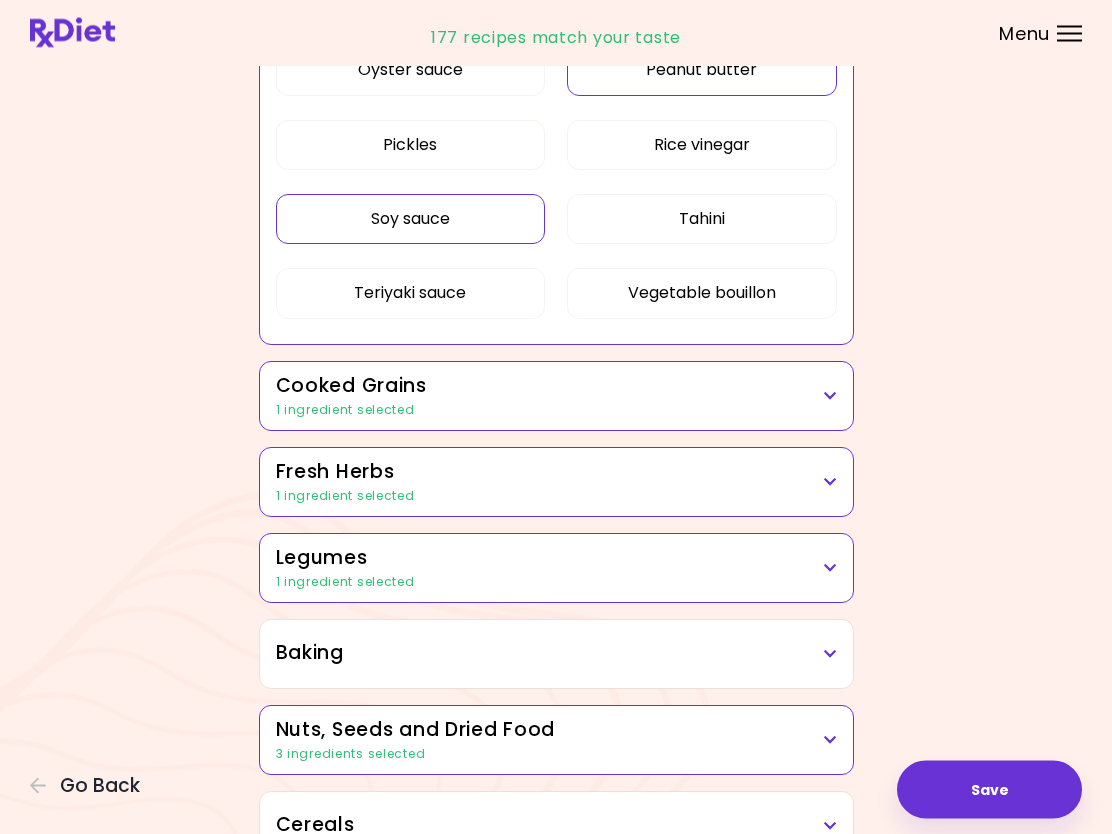 click at bounding box center [830, 397] 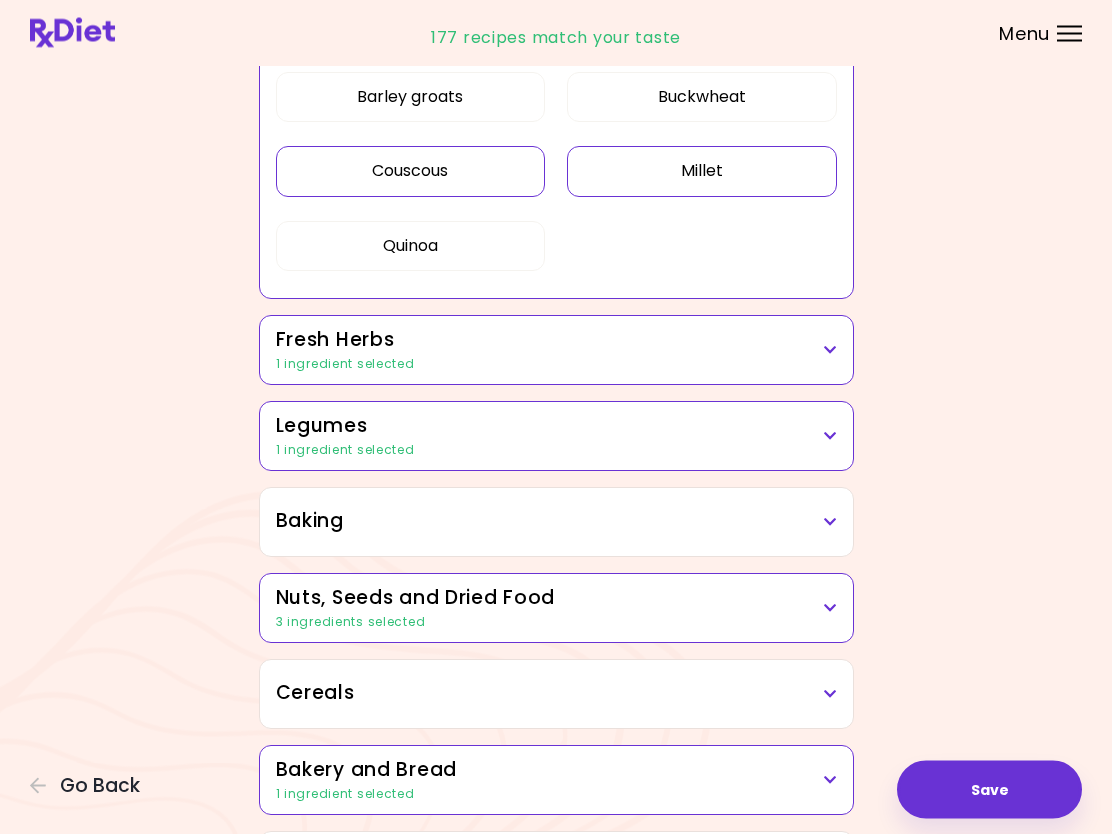 scroll, scrollTop: 3483, scrollLeft: 0, axis: vertical 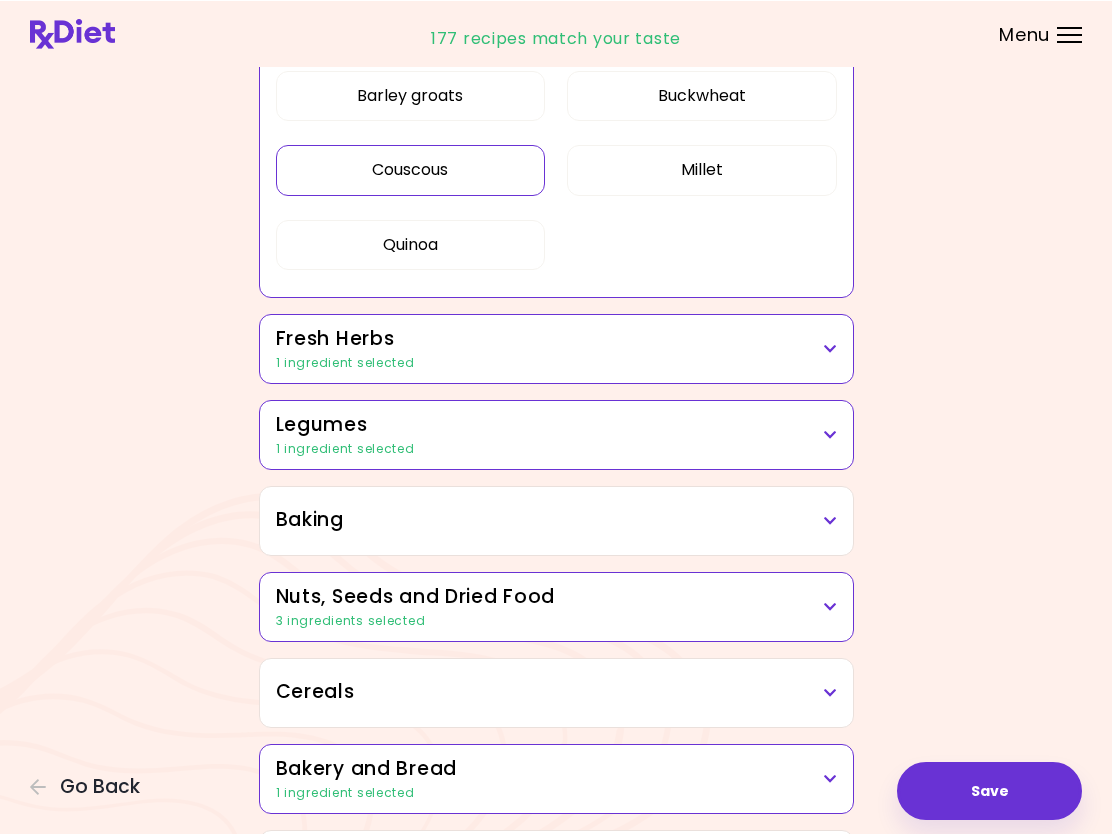 click at bounding box center [830, 348] 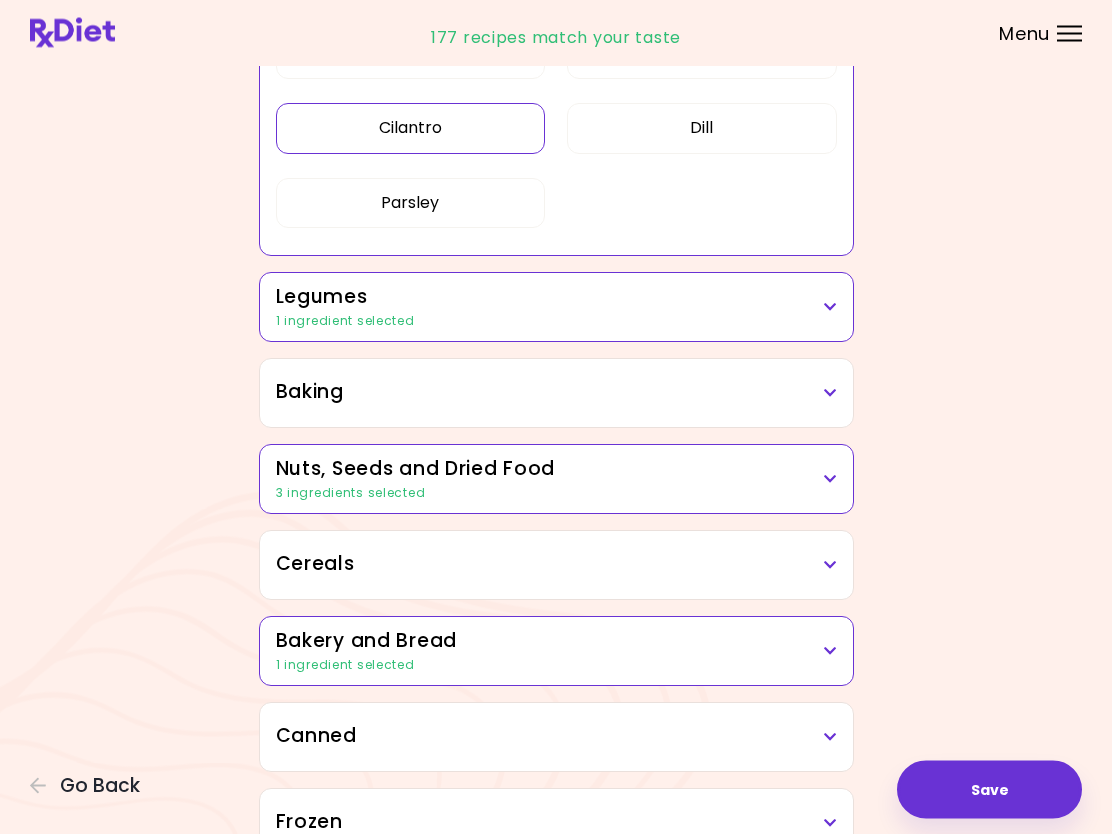 scroll, scrollTop: 3855, scrollLeft: 0, axis: vertical 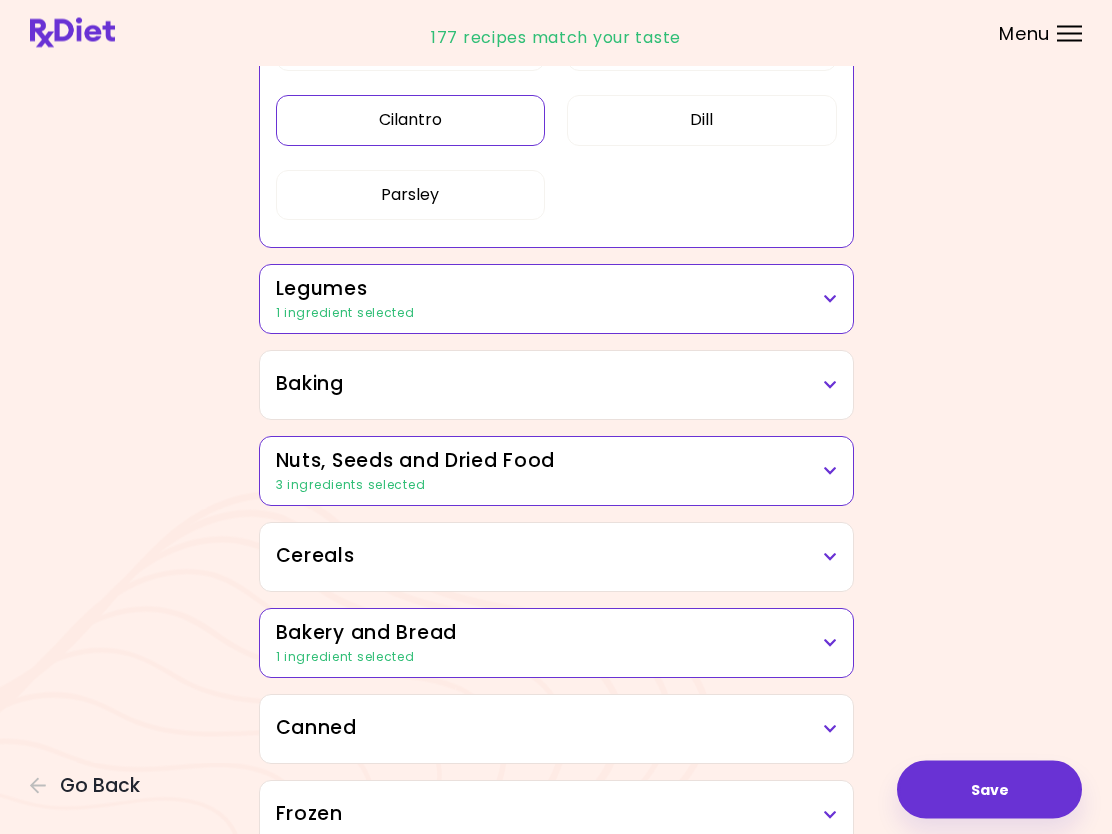 click on "Legumes" at bounding box center [556, 290] 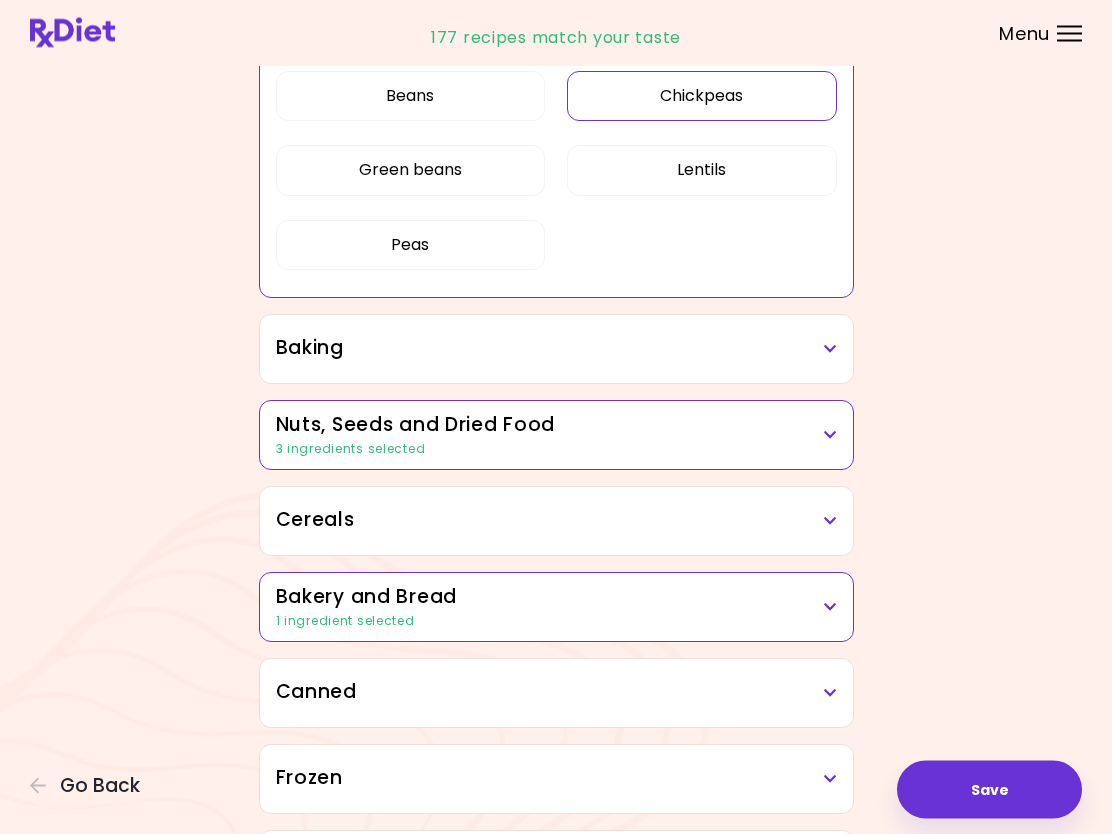 scroll, scrollTop: 4135, scrollLeft: 0, axis: vertical 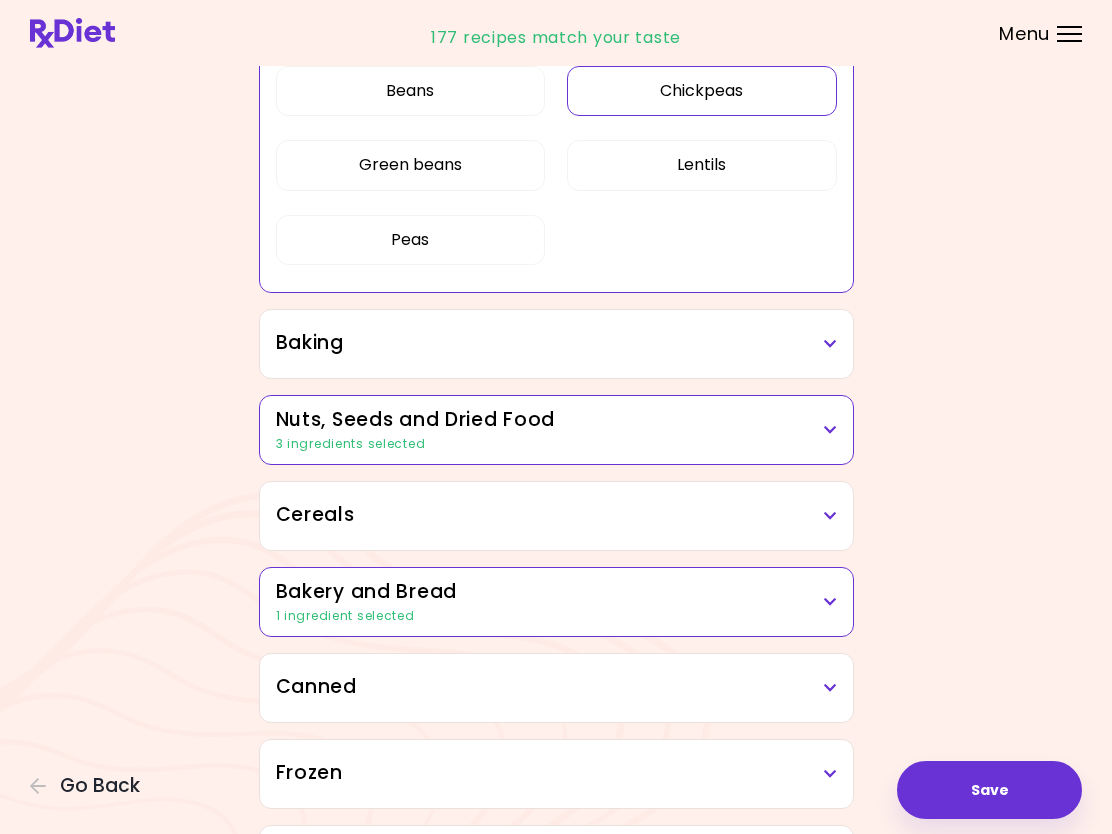 click at bounding box center [830, 430] 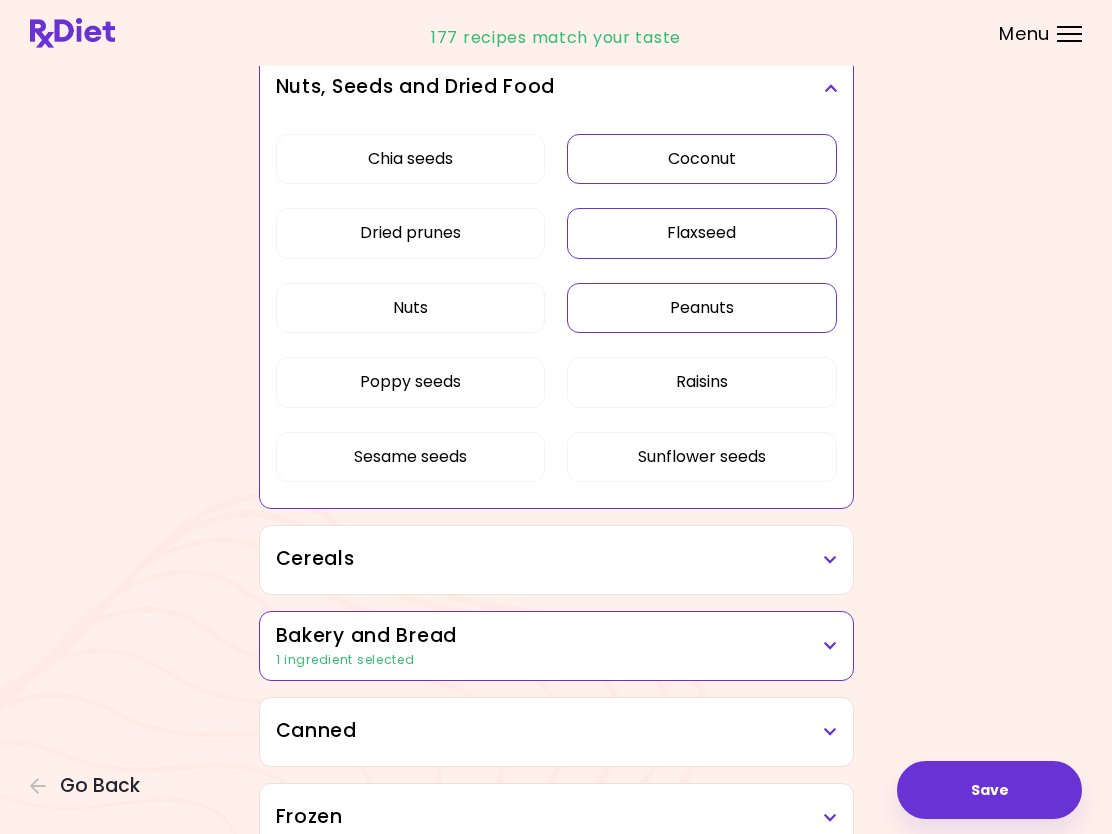scroll, scrollTop: 4485, scrollLeft: 0, axis: vertical 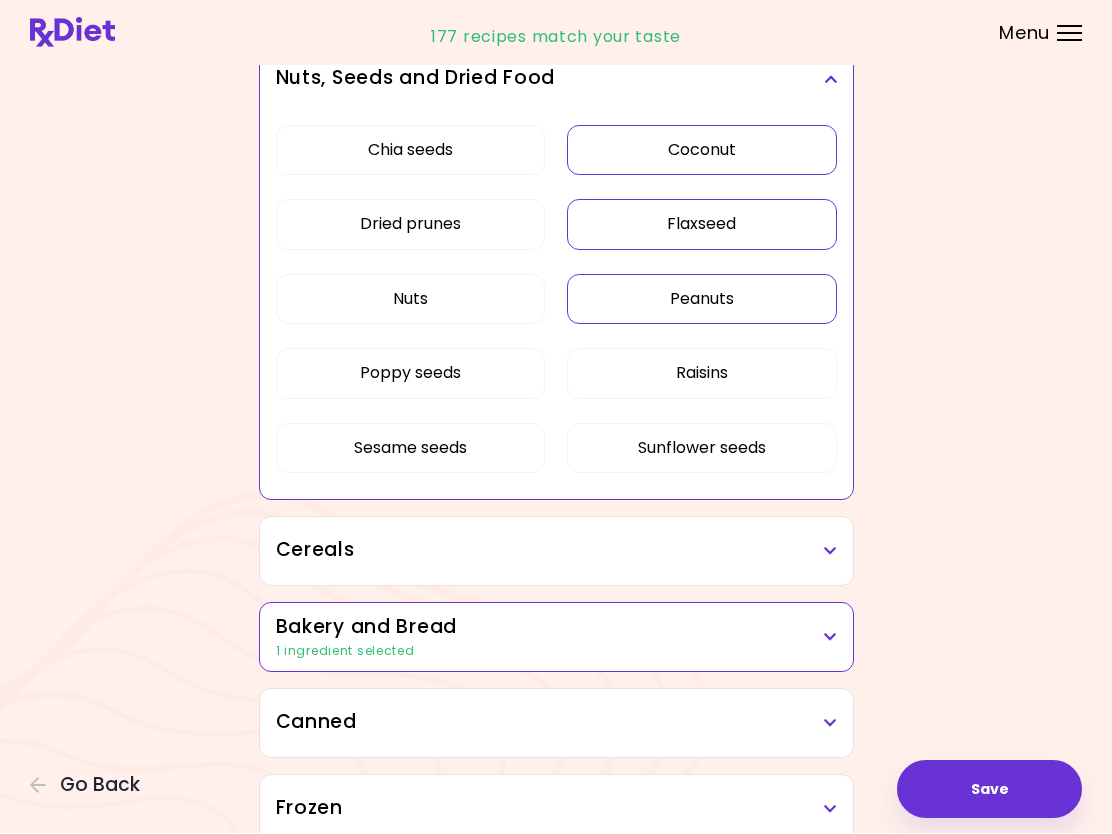 click on "Peanuts" at bounding box center (701, 300) 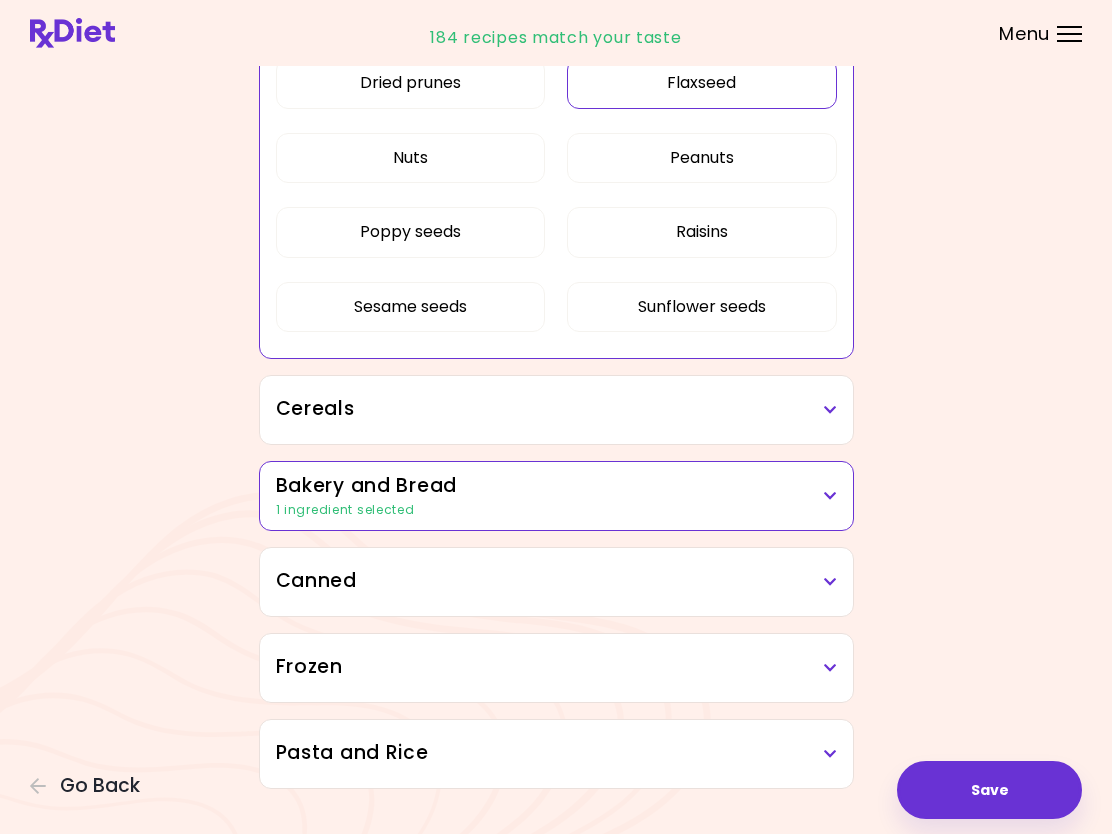 scroll, scrollTop: 4652, scrollLeft: 0, axis: vertical 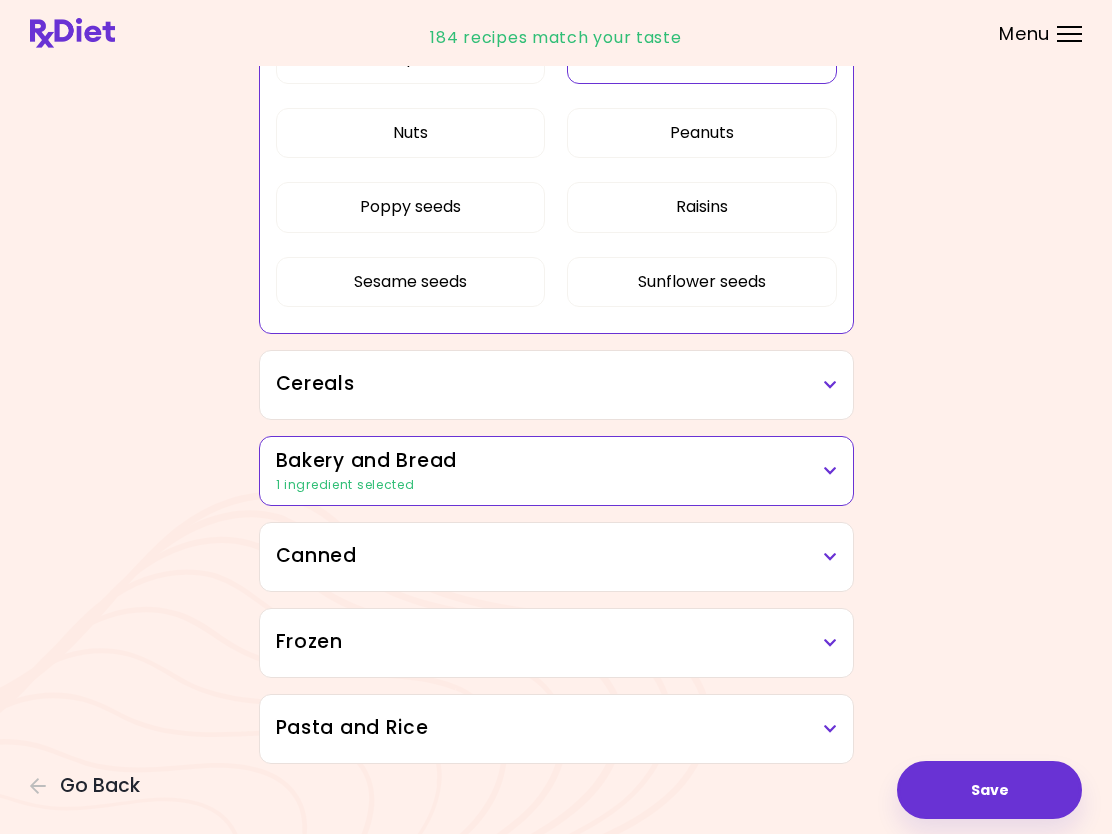 click at bounding box center [830, 471] 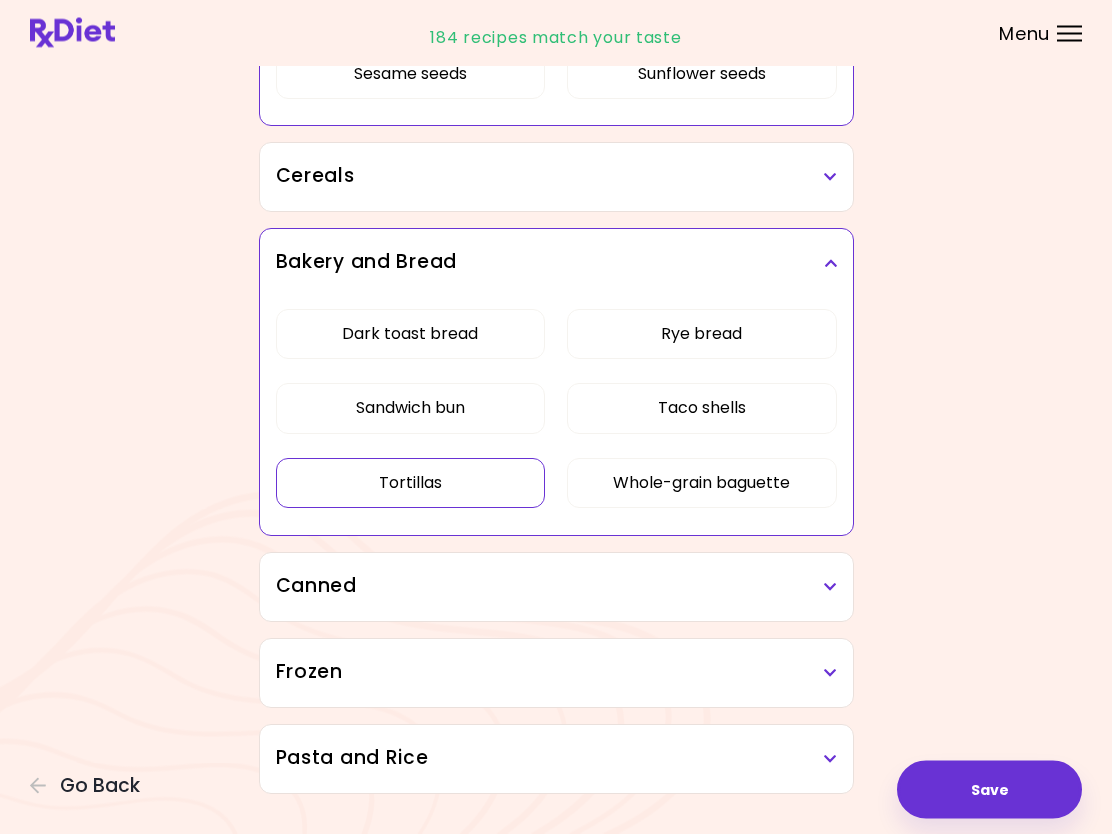 scroll, scrollTop: 4890, scrollLeft: 0, axis: vertical 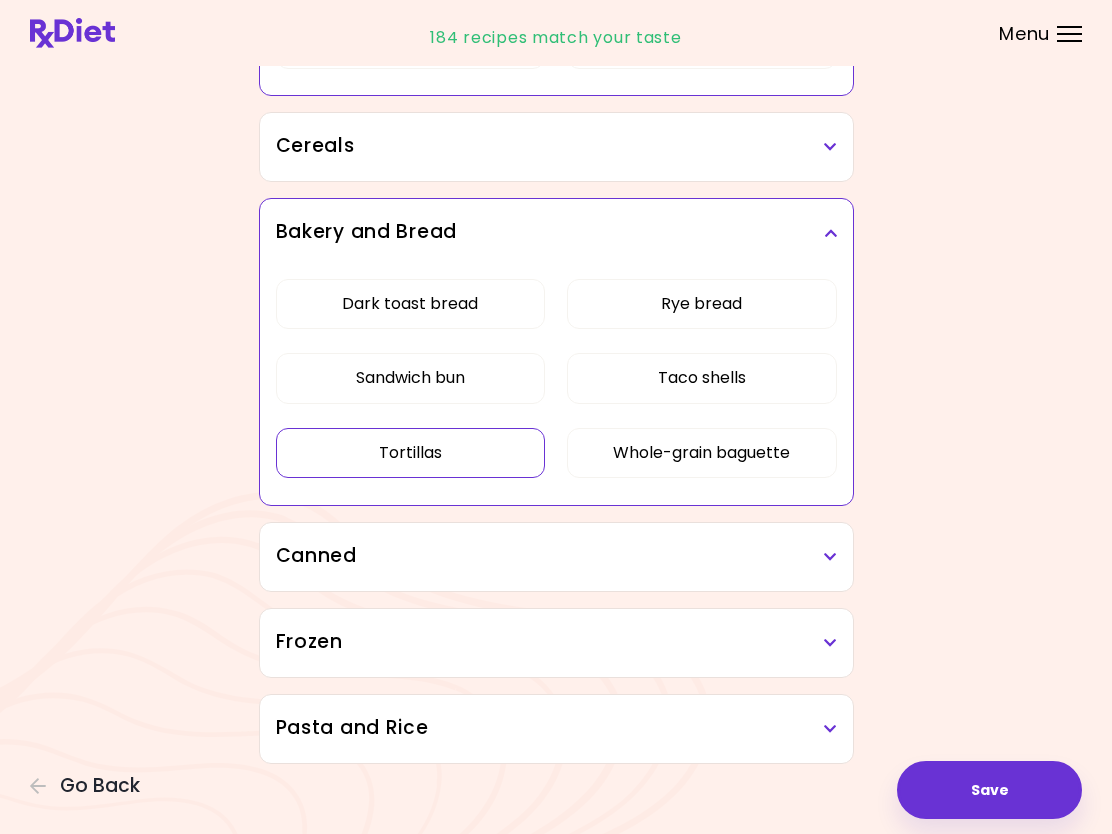 click at bounding box center (830, 557) 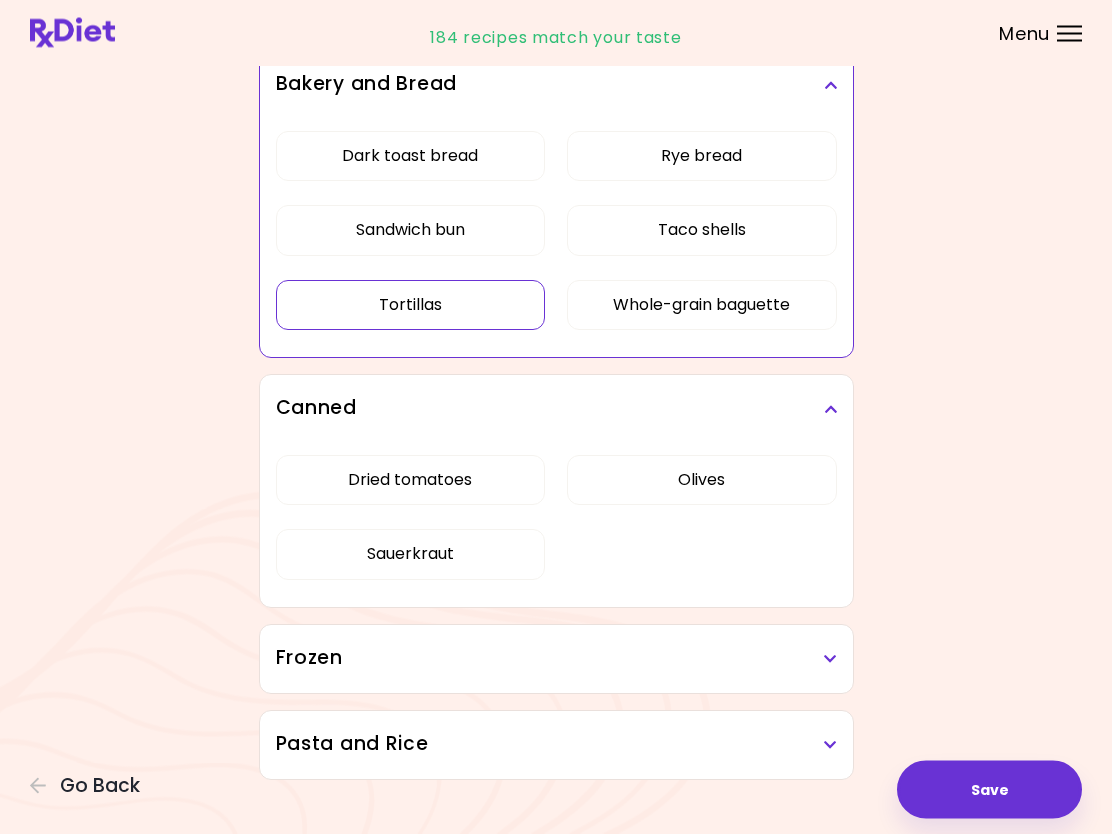 scroll, scrollTop: 5054, scrollLeft: 0, axis: vertical 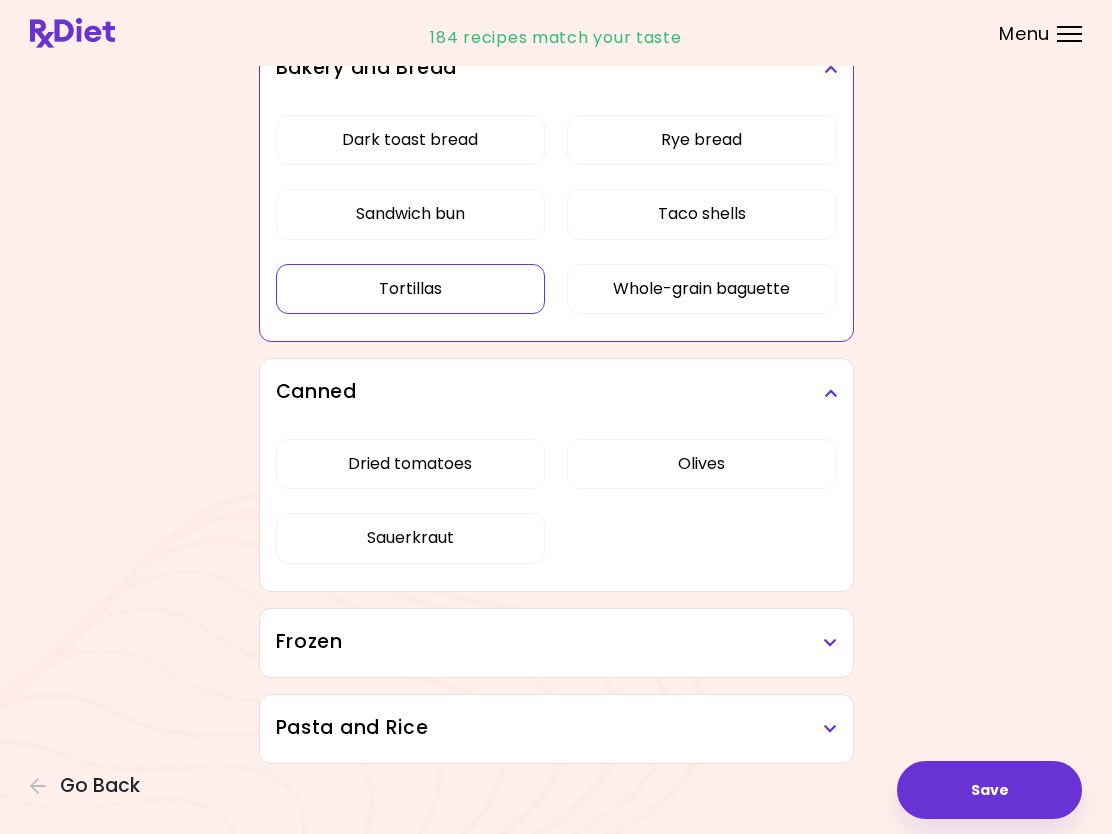 click at bounding box center [830, 729] 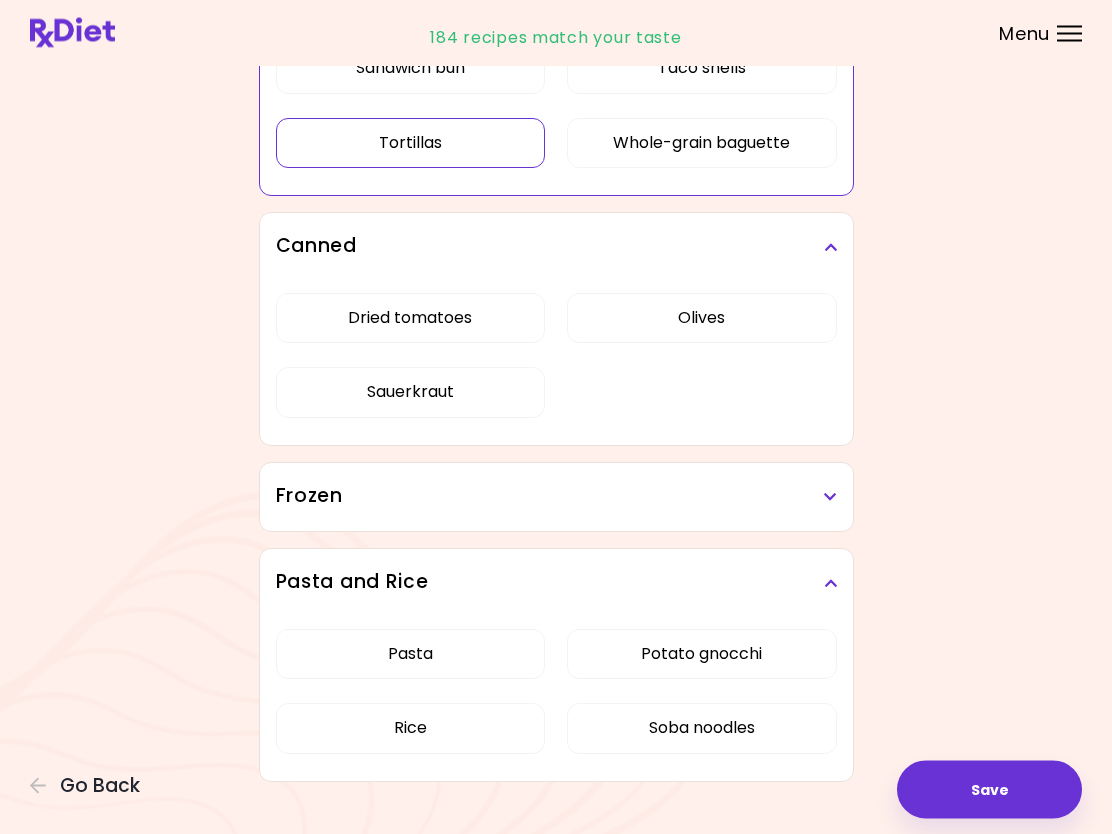 scroll, scrollTop: 5218, scrollLeft: 0, axis: vertical 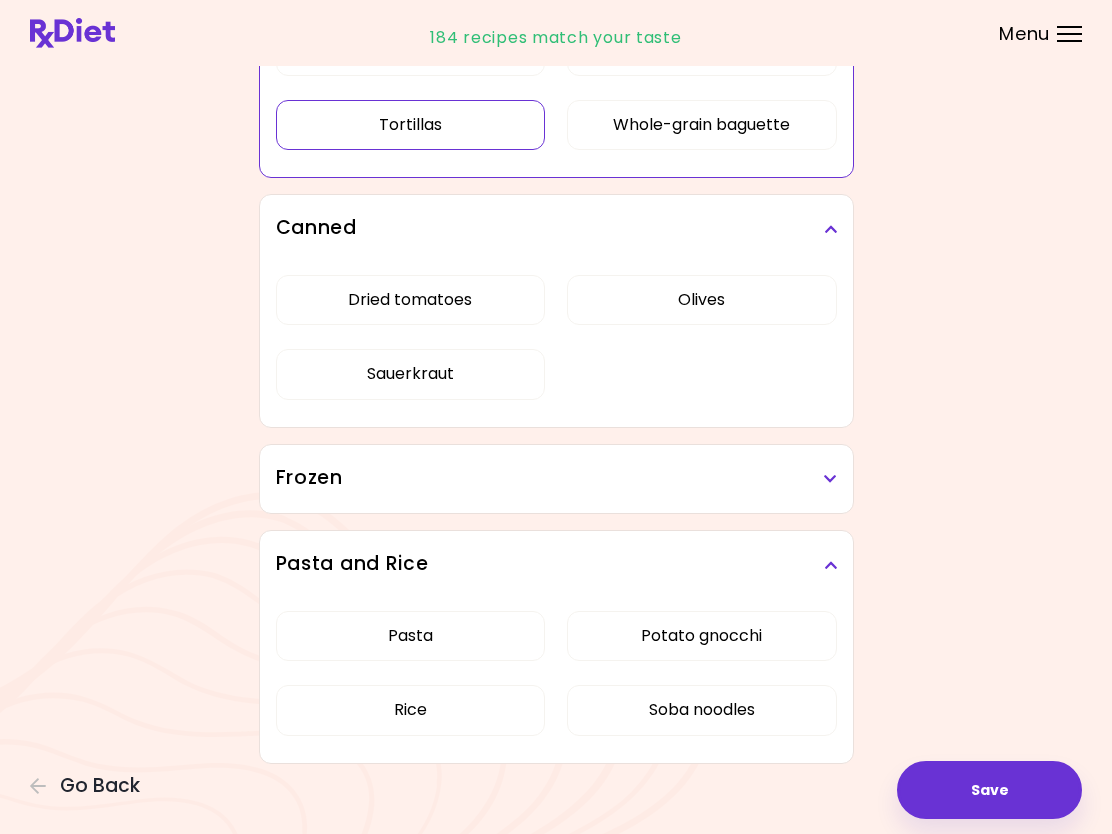 click on "Soba noodles" at bounding box center (701, 710) 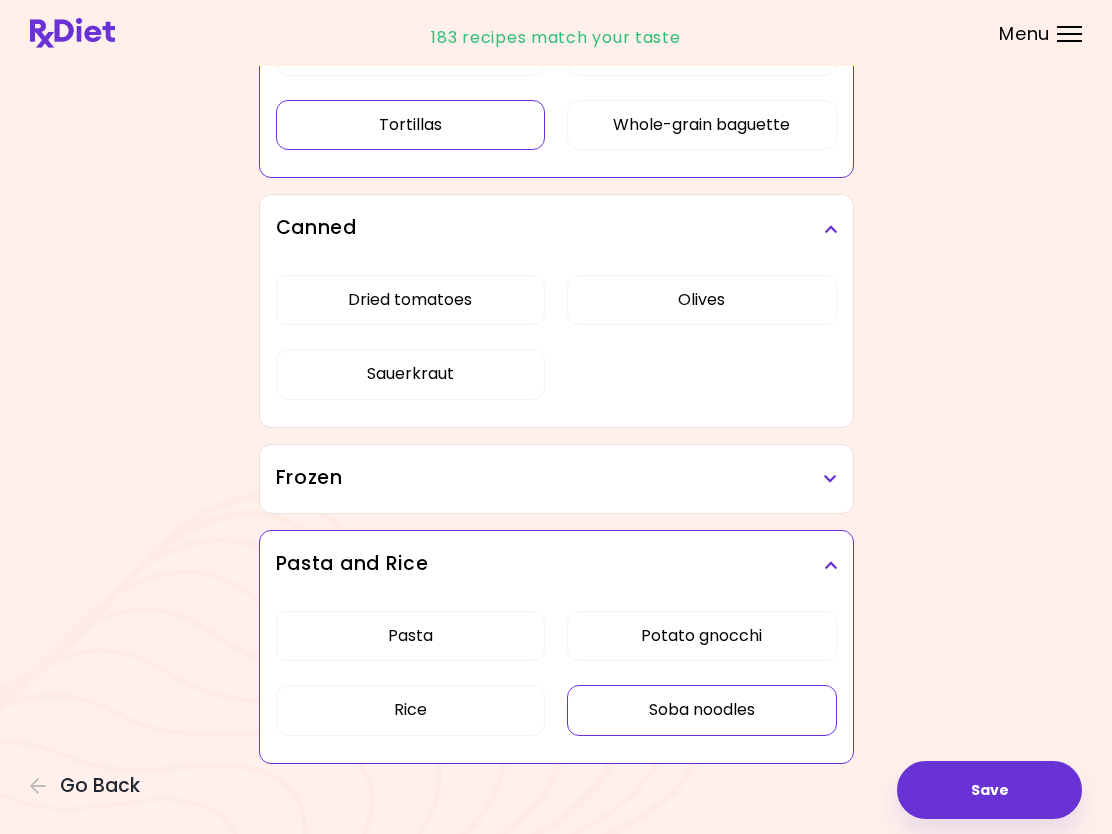 click on "Potato gnocchi" at bounding box center [701, 636] 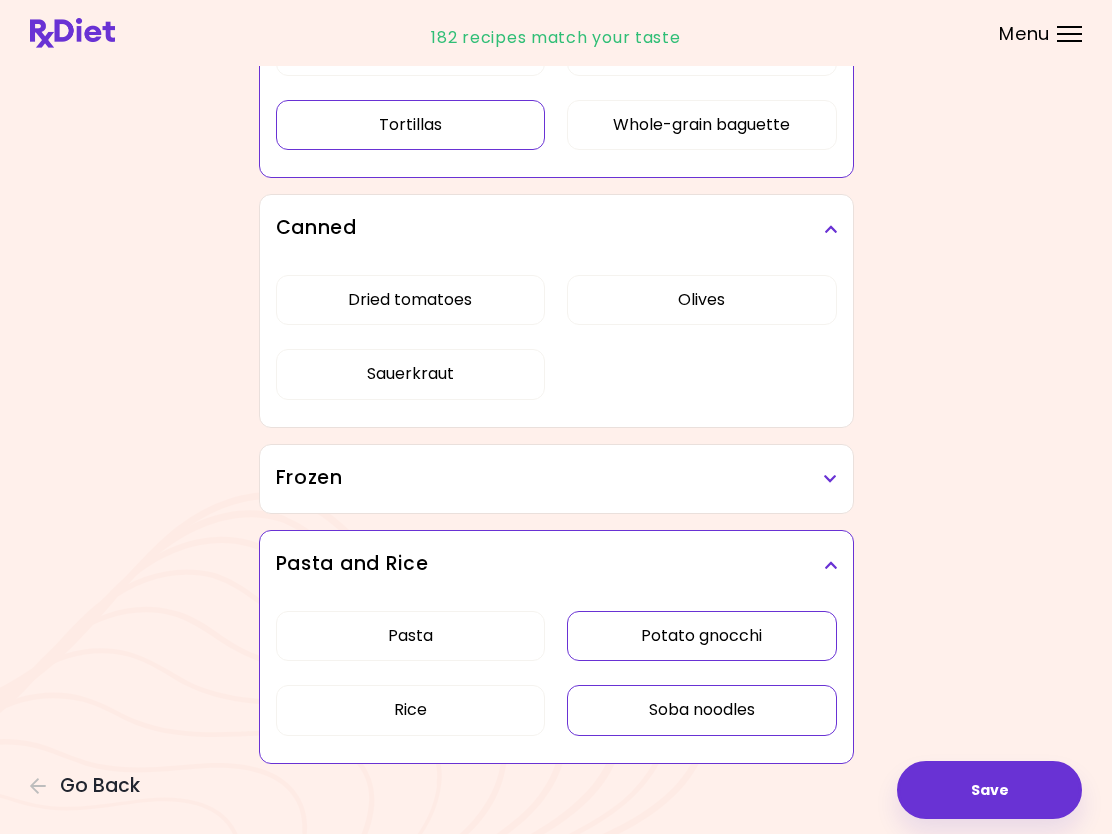 click on "Save" at bounding box center [989, 790] 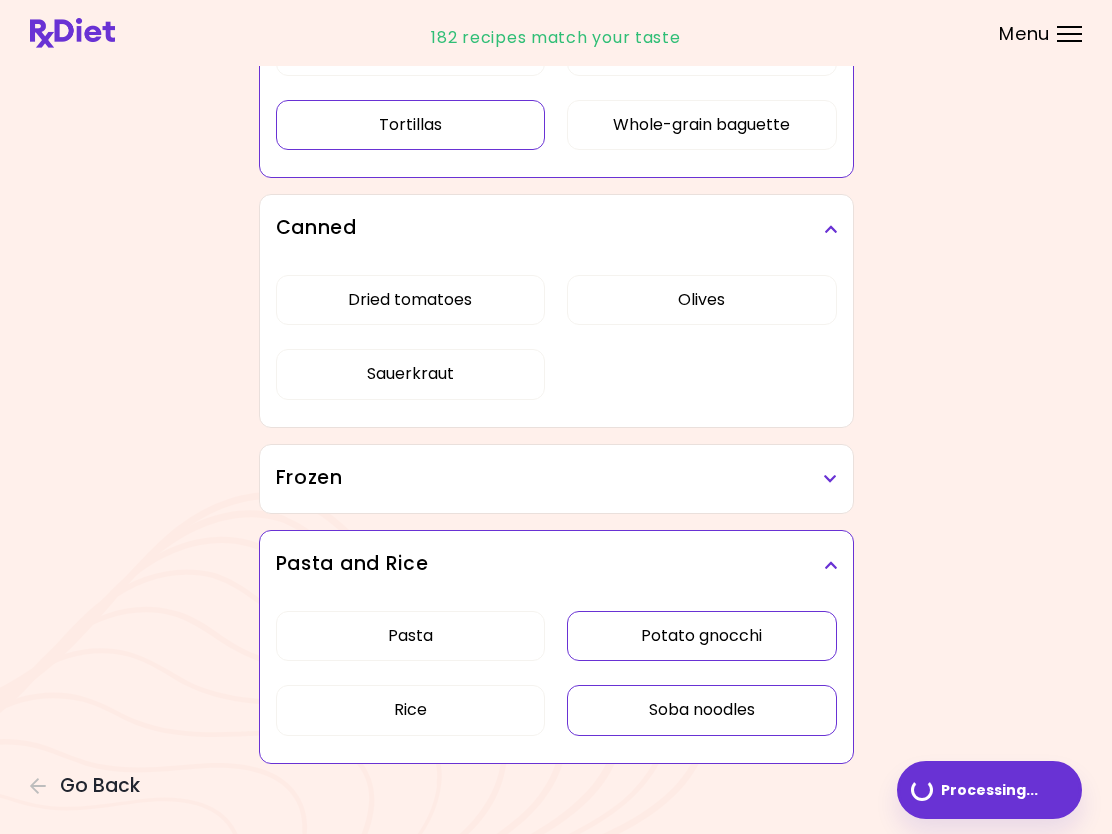 scroll, scrollTop: 0, scrollLeft: 0, axis: both 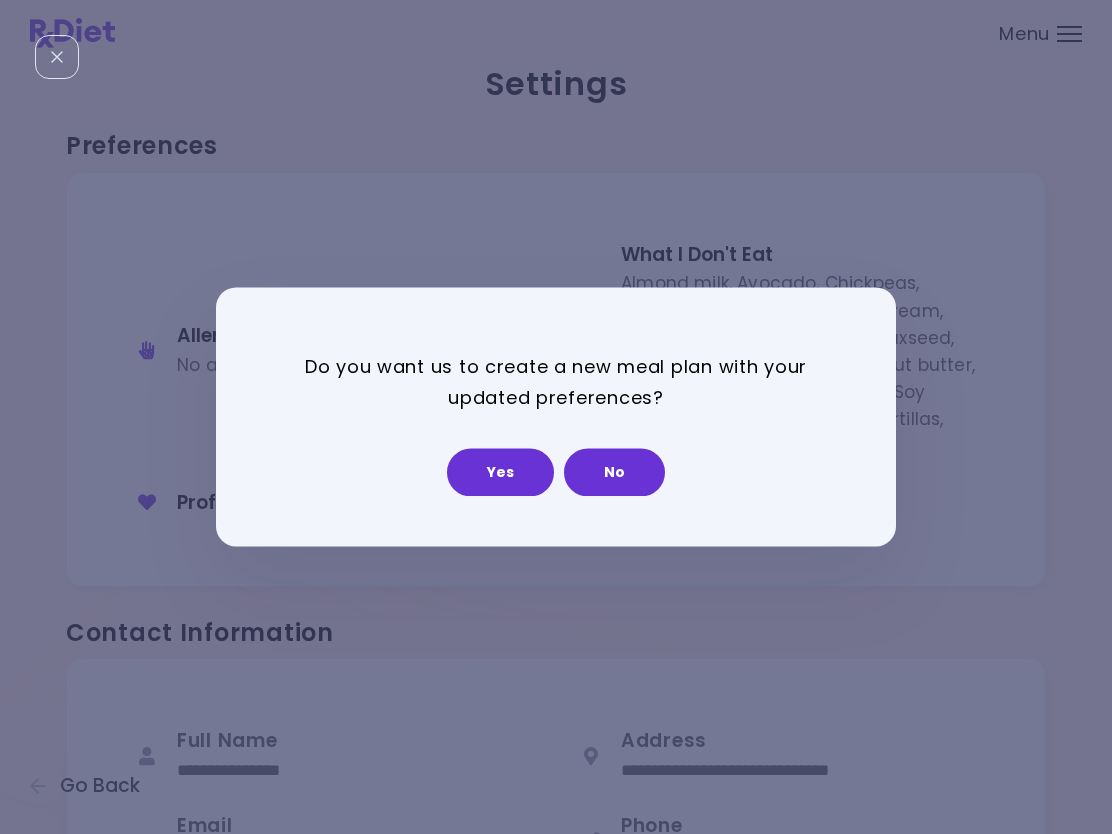 click on "Yes" at bounding box center [500, 473] 